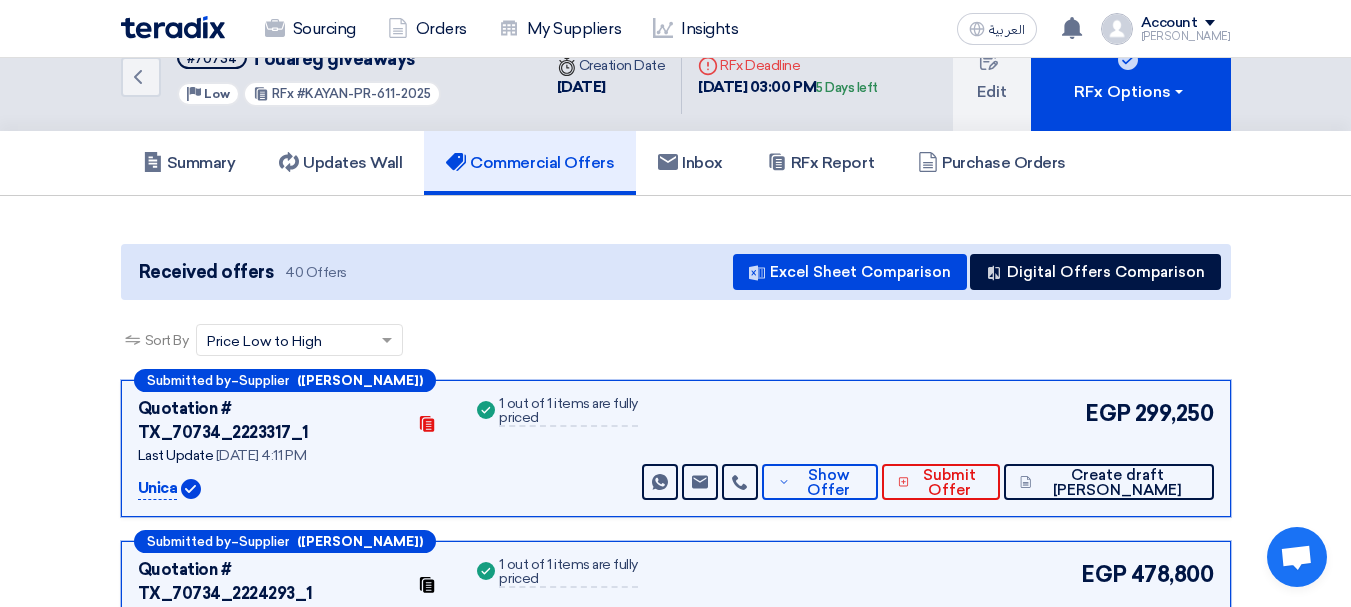 scroll, scrollTop: 0, scrollLeft: 0, axis: both 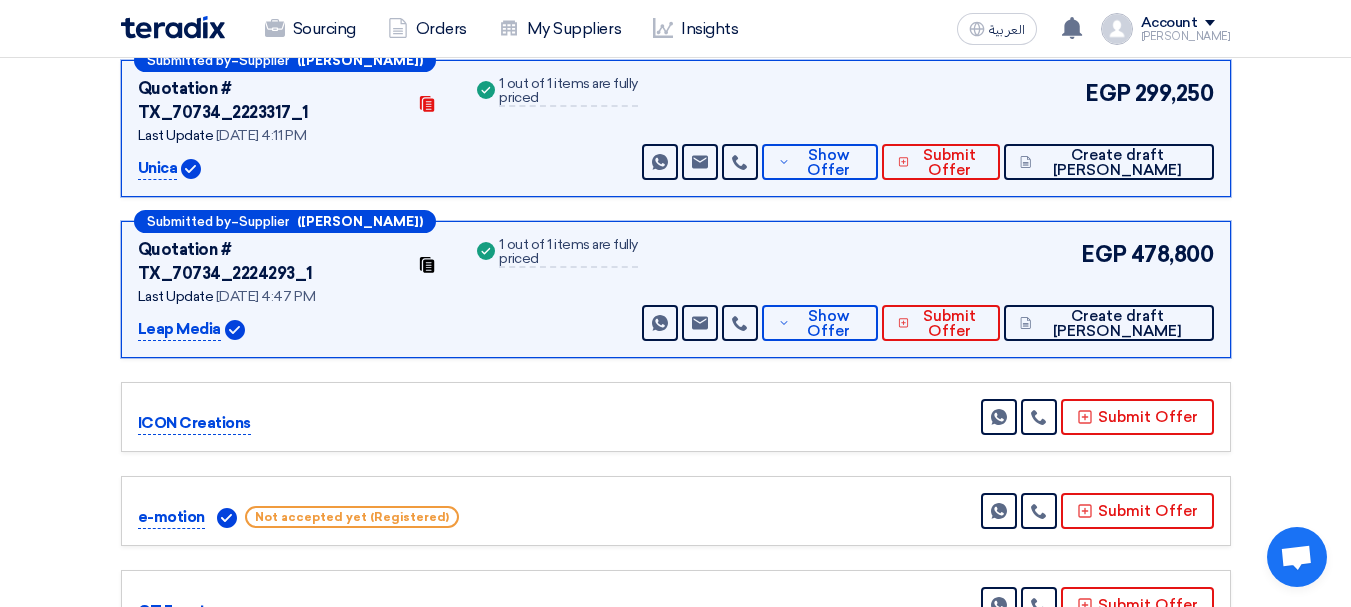 drag, startPoint x: 139, startPoint y: 377, endPoint x: 342, endPoint y: 357, distance: 203.98285 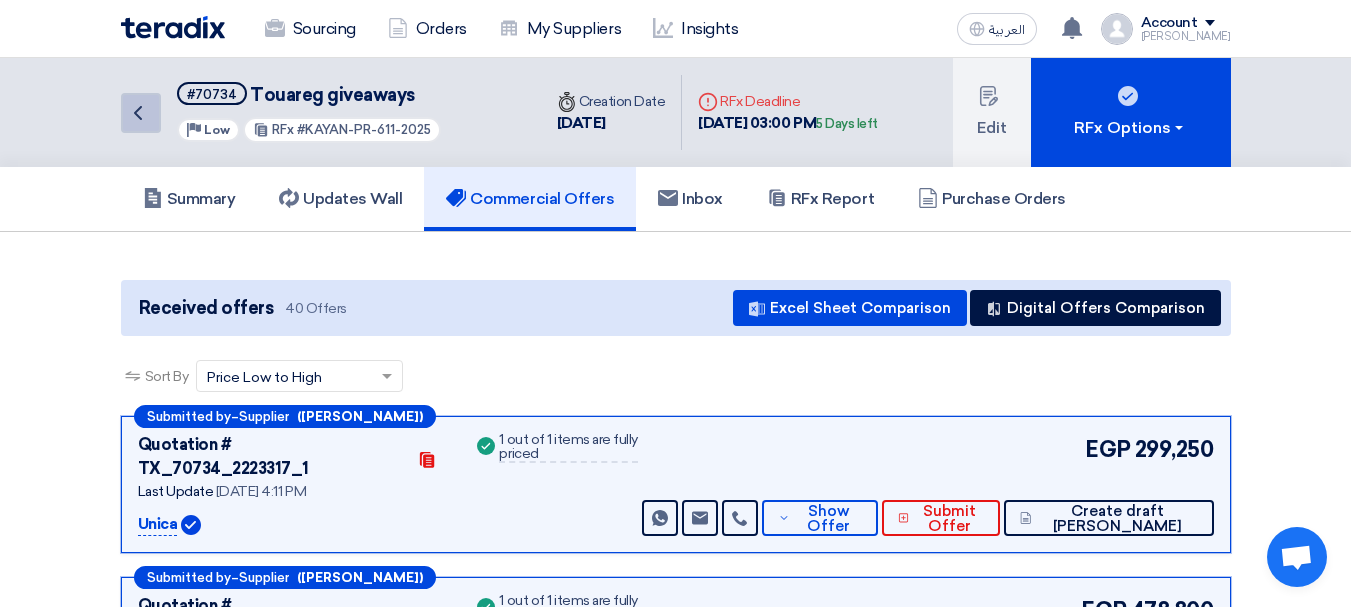 click on "Back" 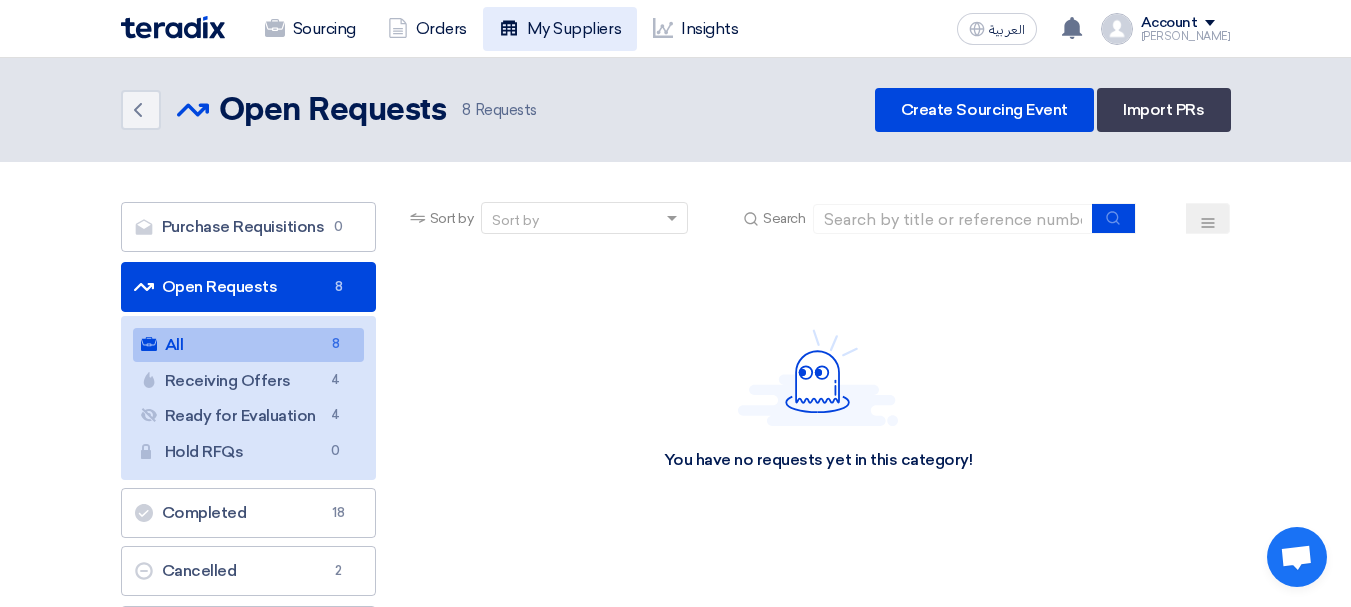 click on "My Suppliers" 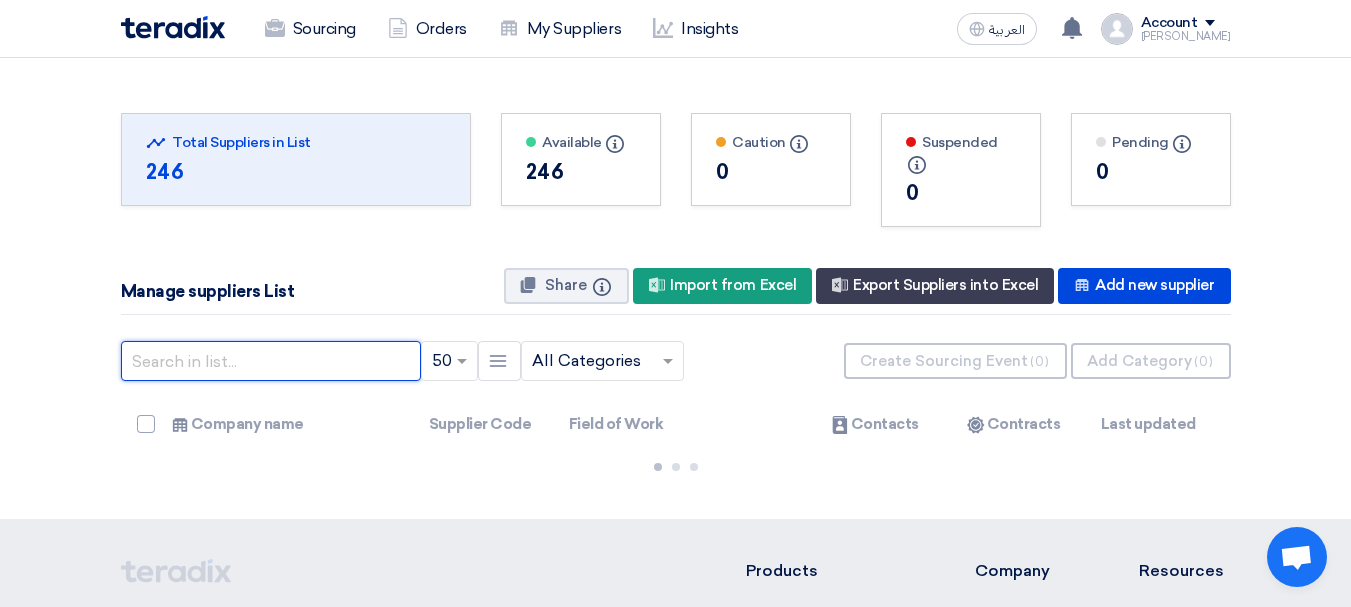 click 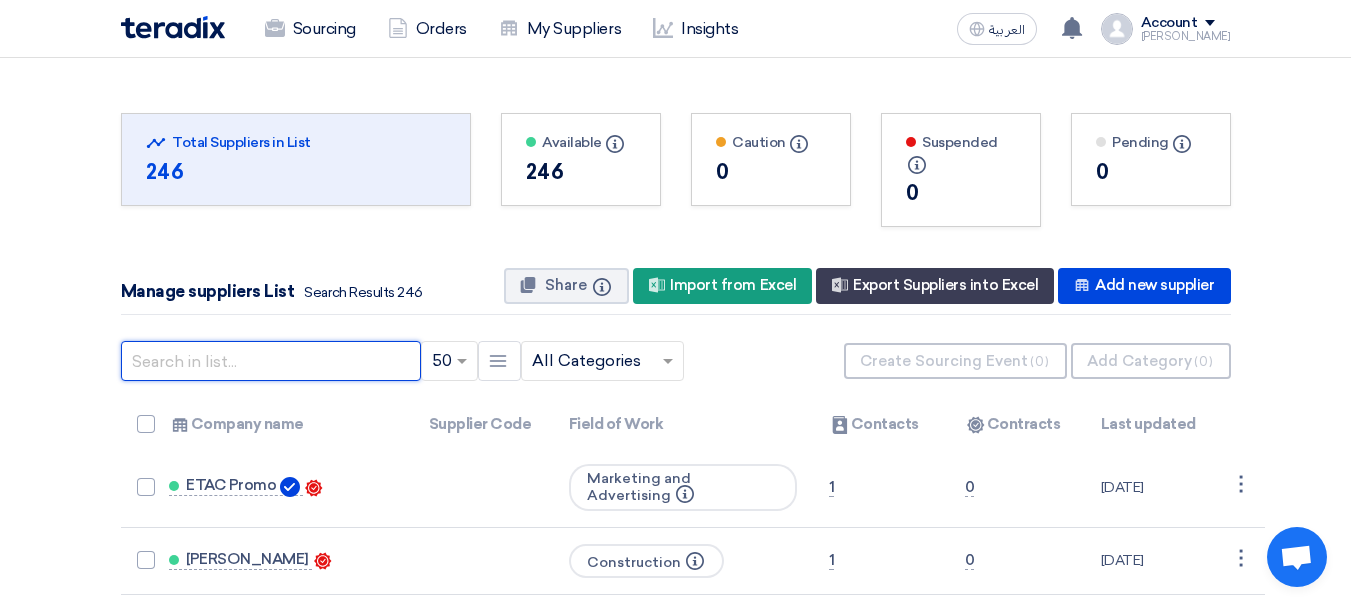 paste on "ICON Creations" 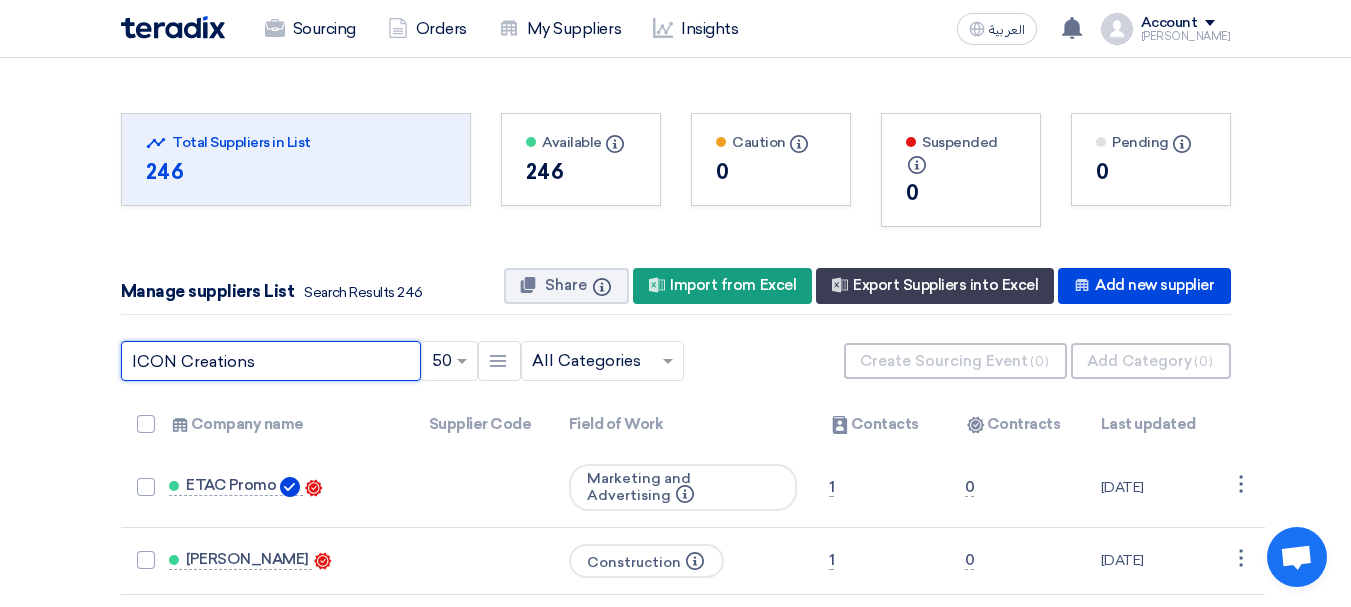 type on "ICON Creations" 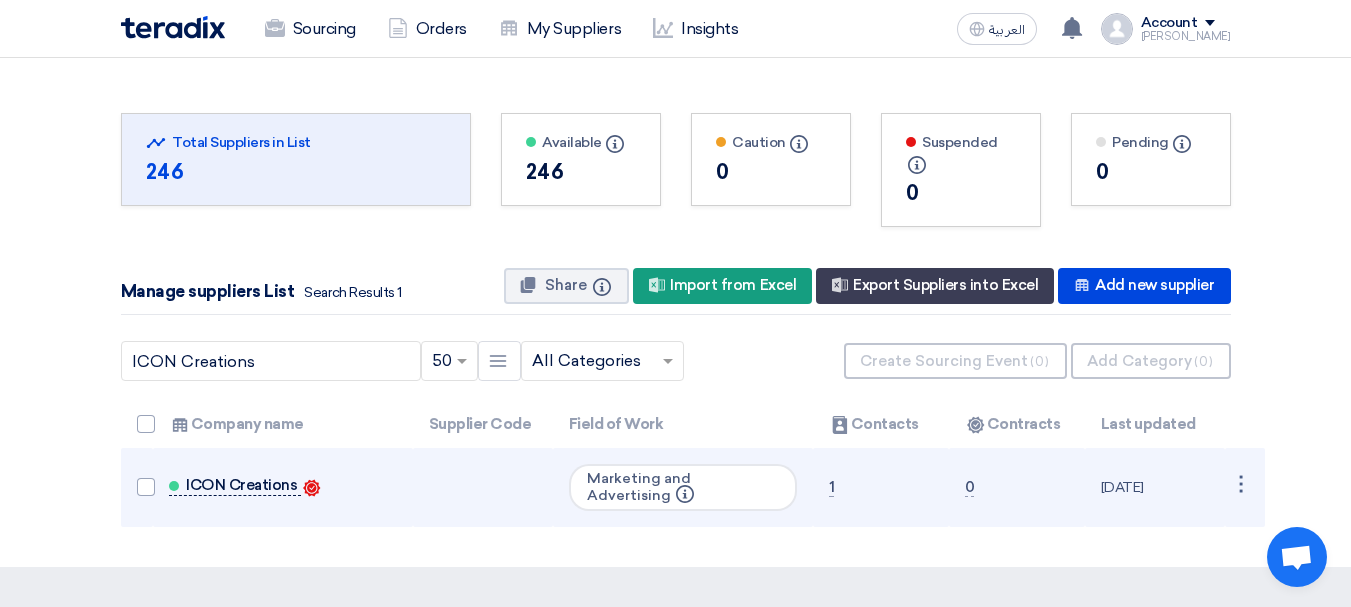 click on "ICON Creations" 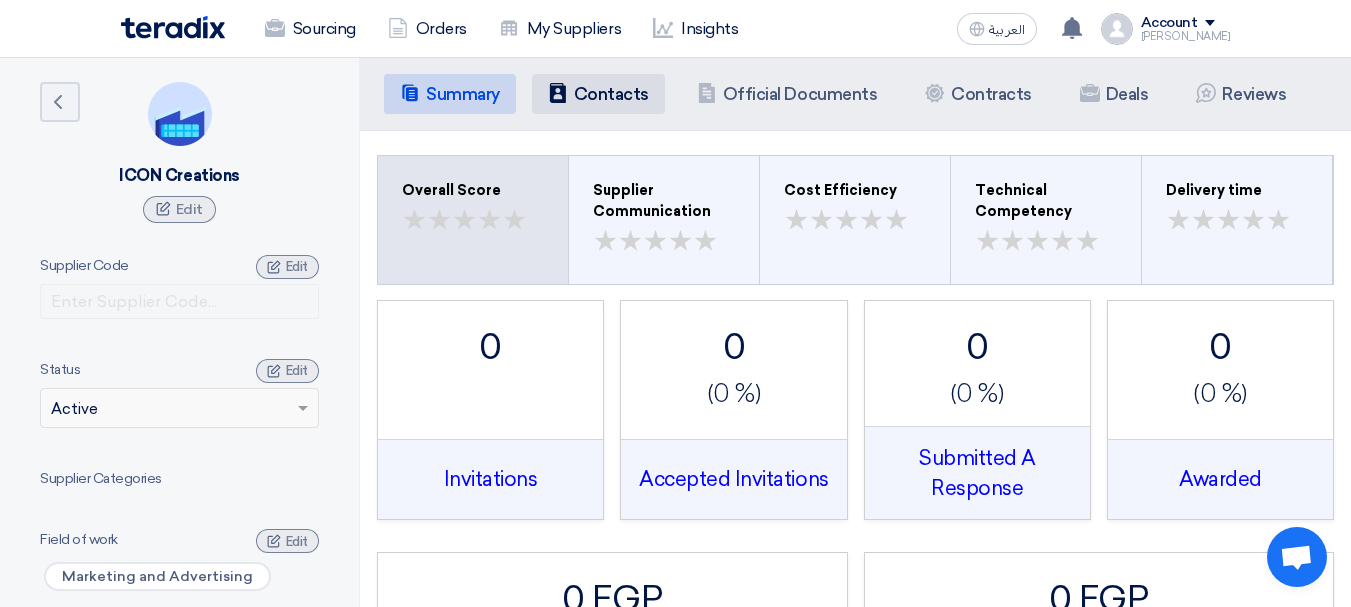 click on "Contacts" 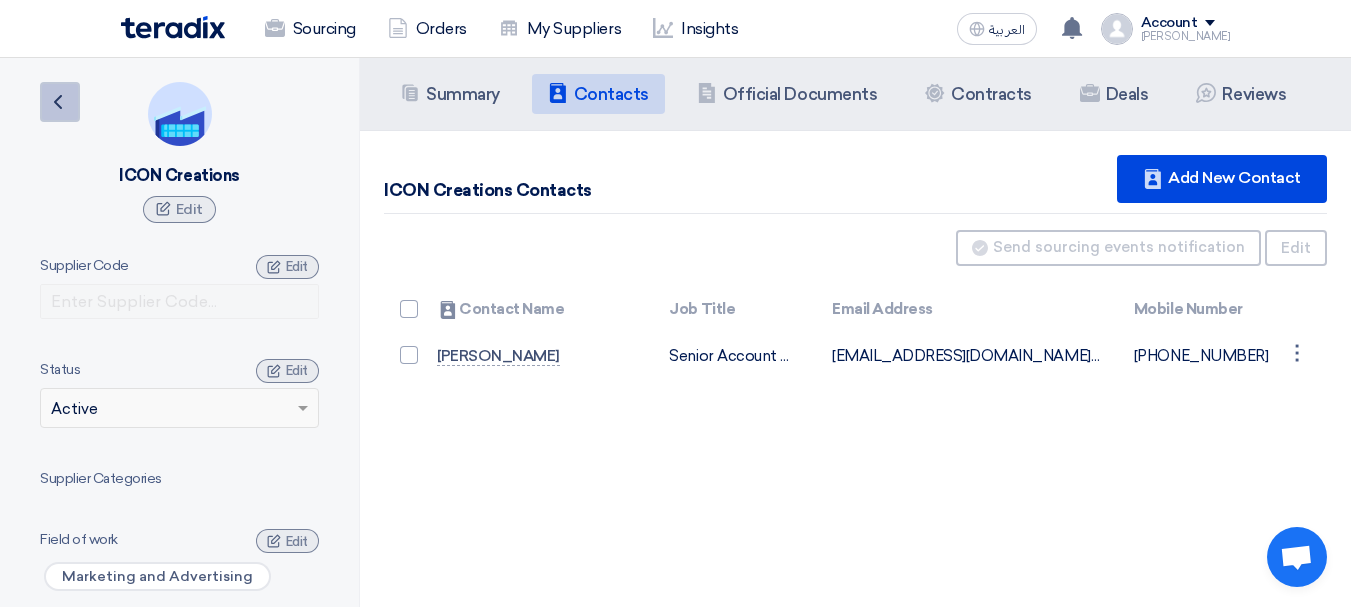 click on "Back" 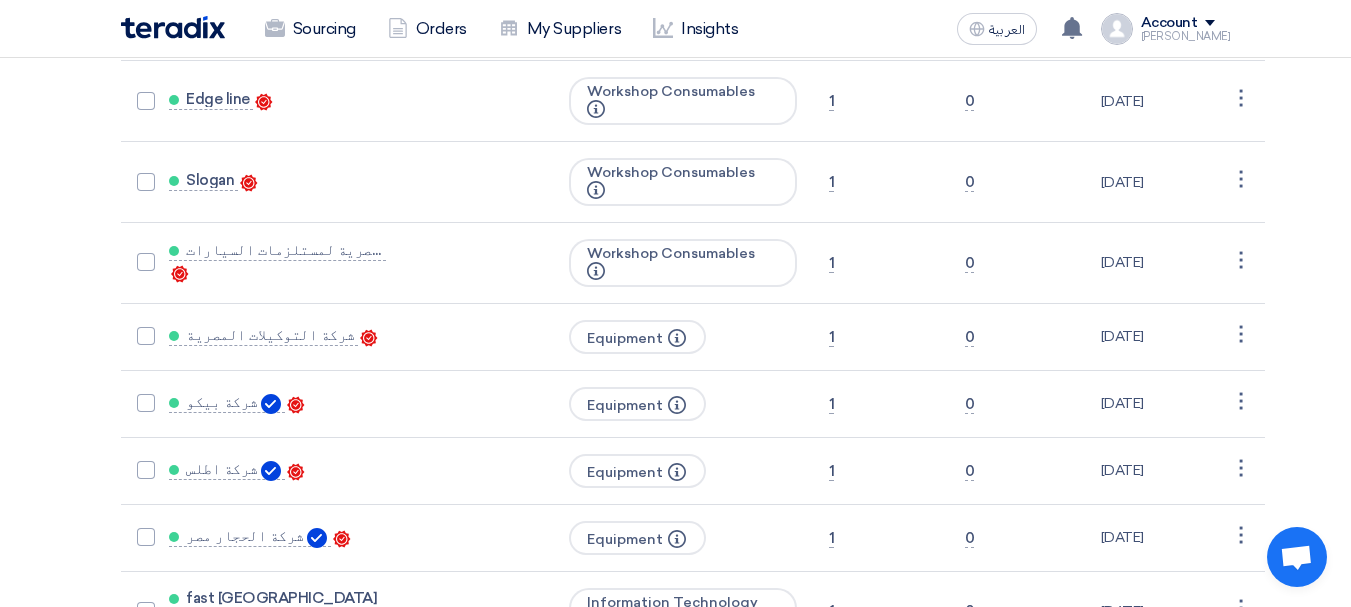 scroll, scrollTop: 937, scrollLeft: 0, axis: vertical 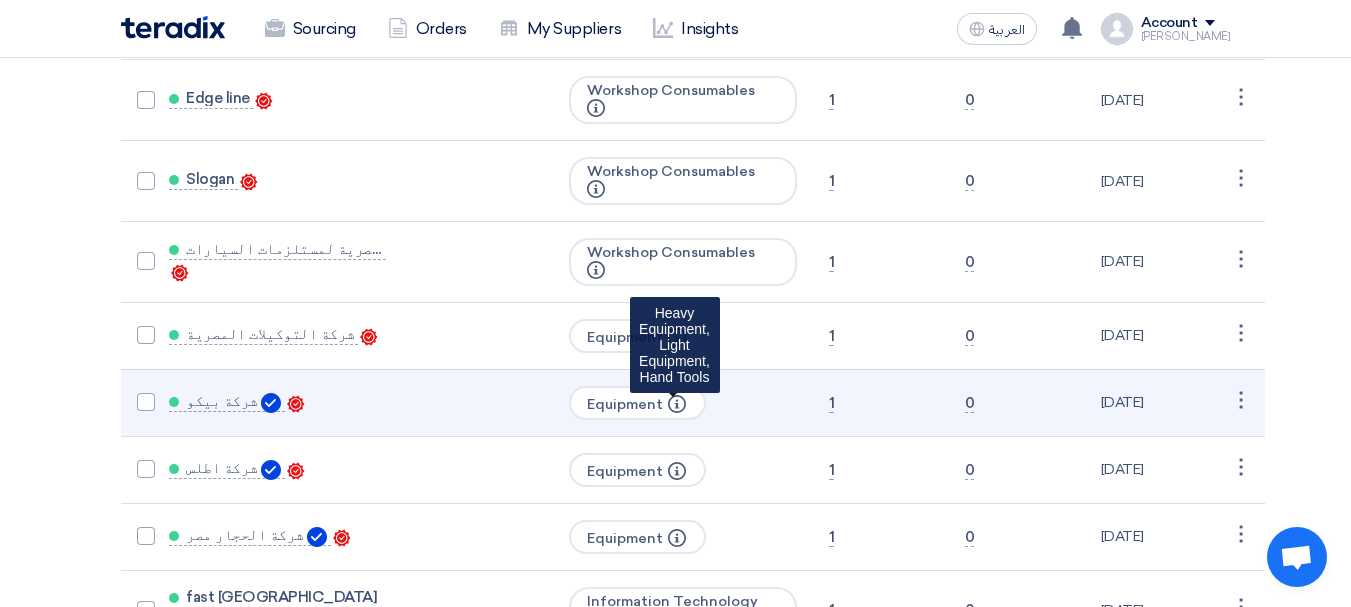 click on "Info" 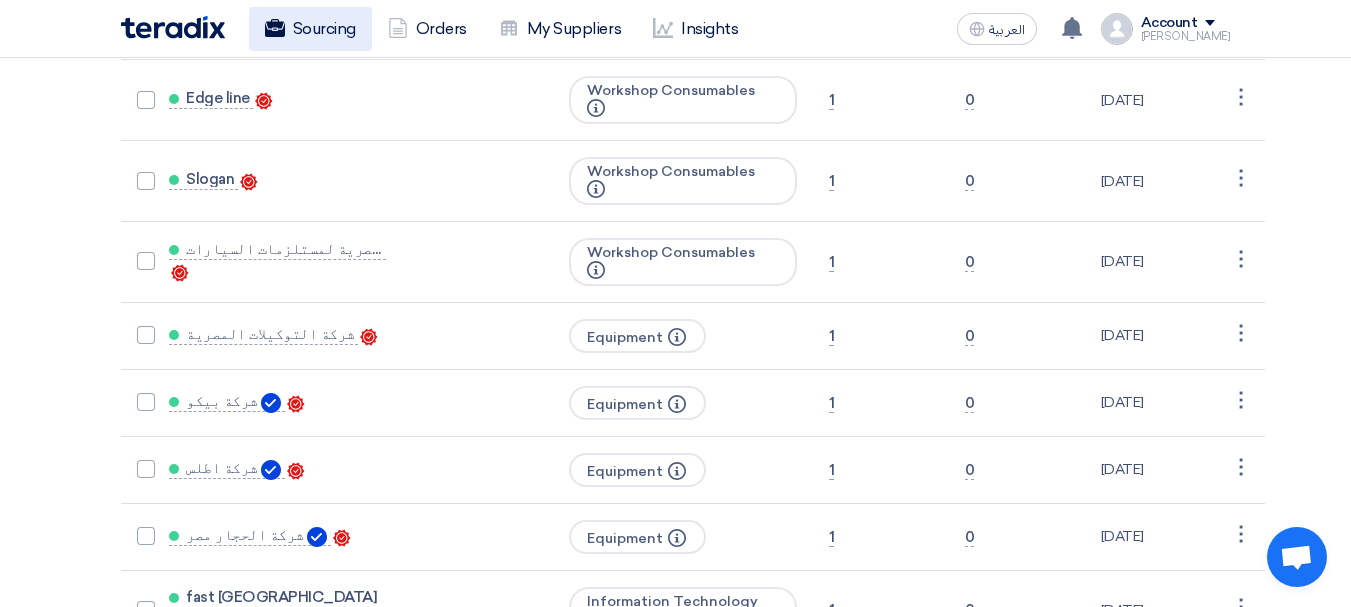 click on "Sourcing" 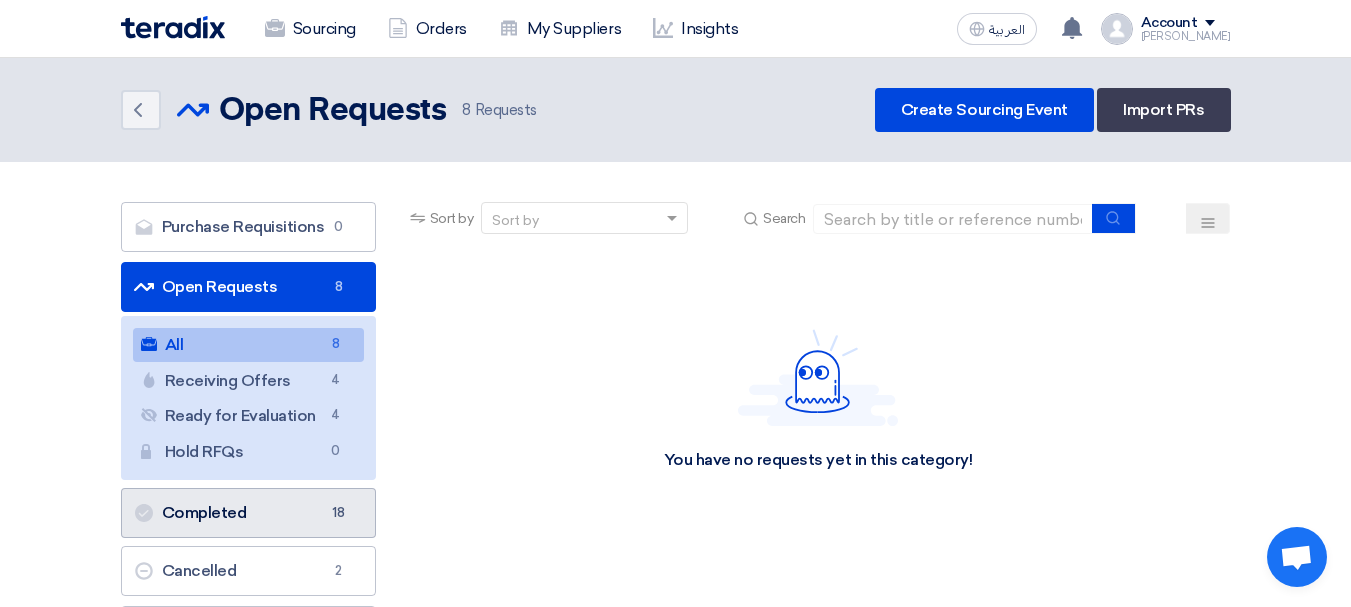 click on "Completed
Completed
18" 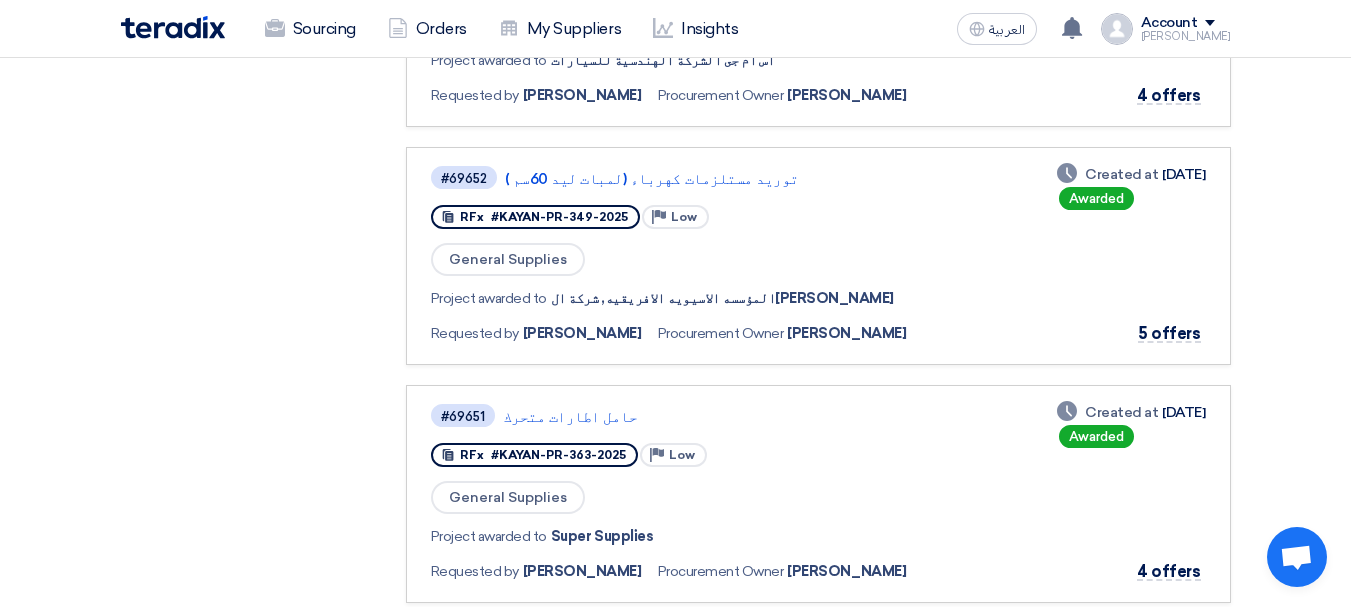 scroll, scrollTop: 2200, scrollLeft: 0, axis: vertical 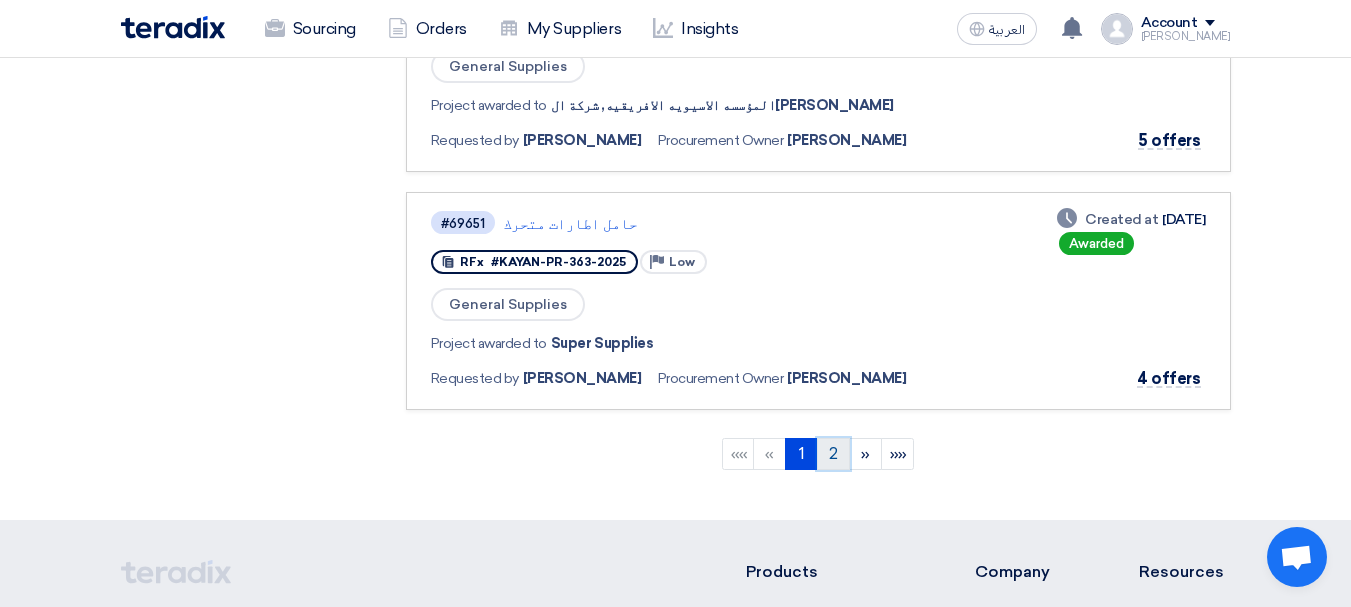 click on "2" 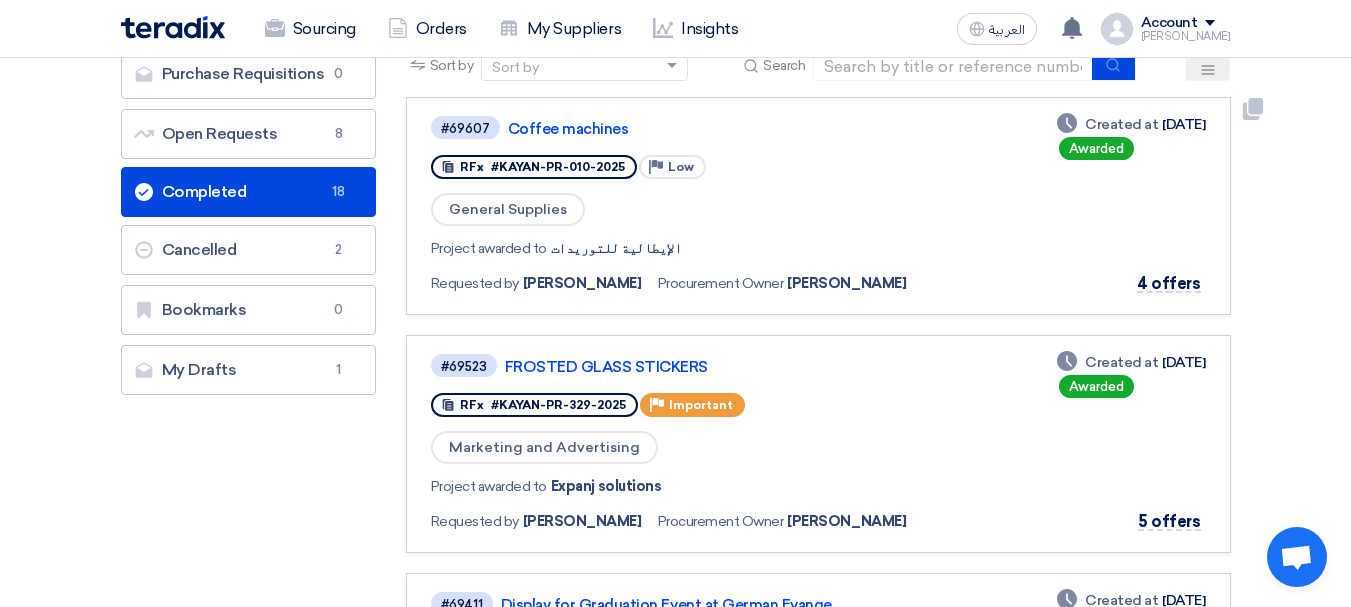 scroll, scrollTop: 200, scrollLeft: 0, axis: vertical 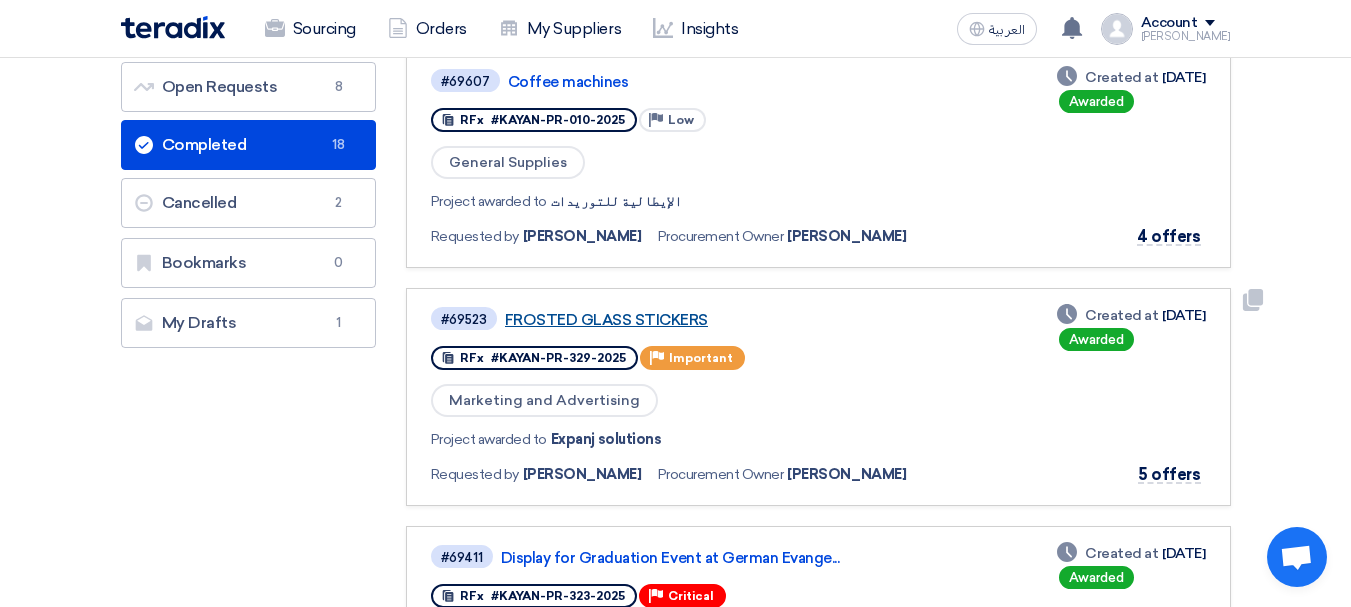 click on "FROSTED GLASS STICKERS" 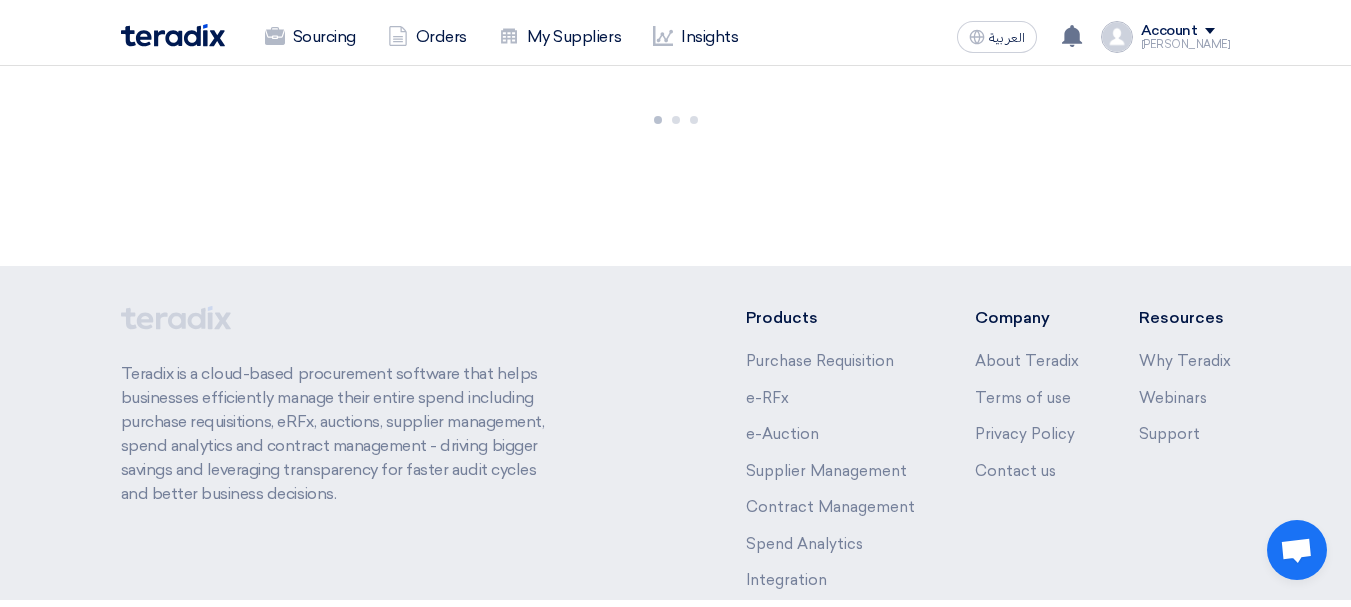 scroll, scrollTop: 0, scrollLeft: 0, axis: both 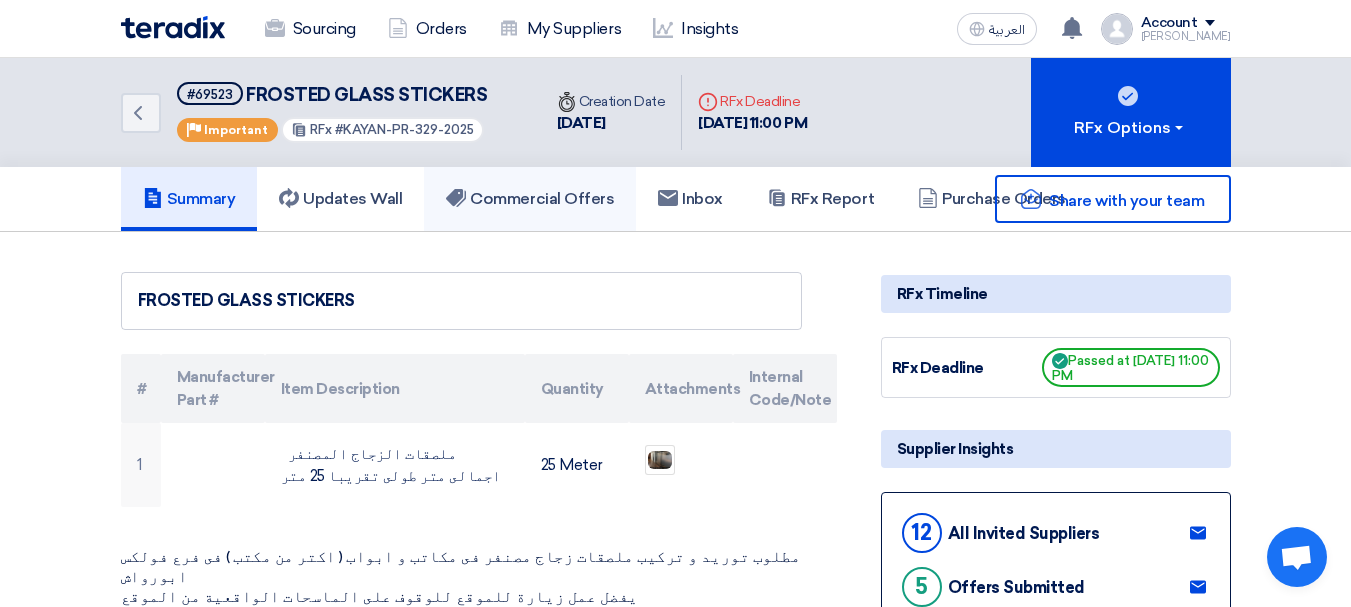 click on "Commercial Offers" 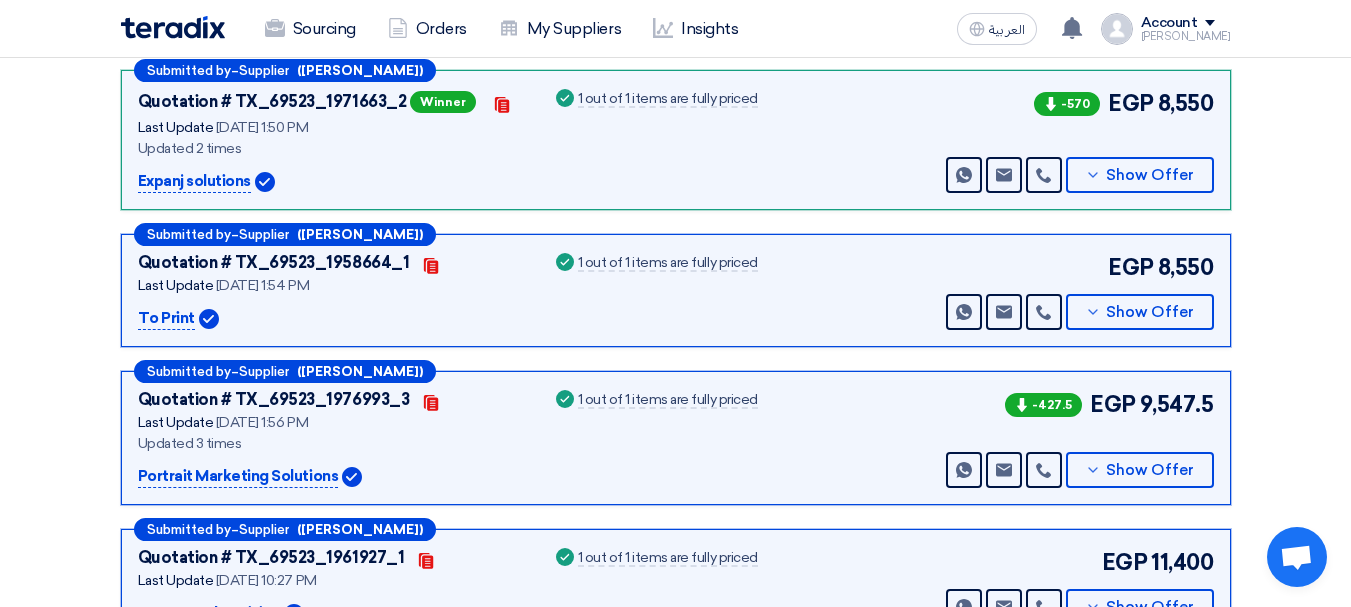 scroll, scrollTop: 400, scrollLeft: 0, axis: vertical 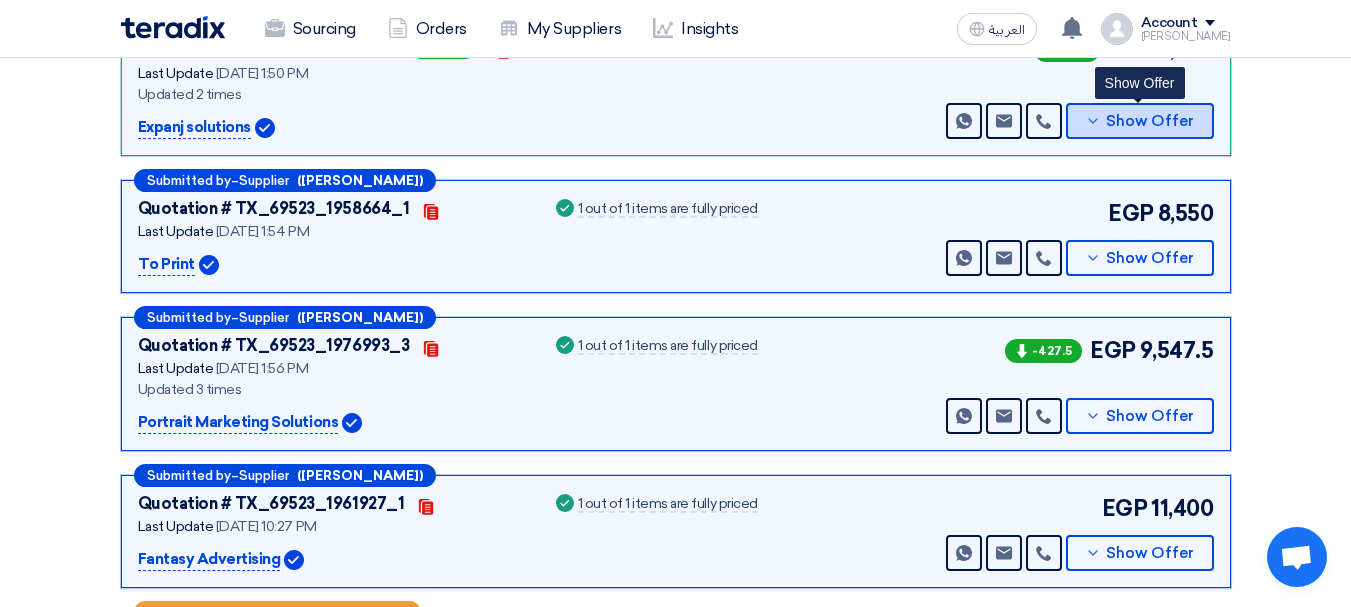 click on "Show Offer" at bounding box center [1150, 121] 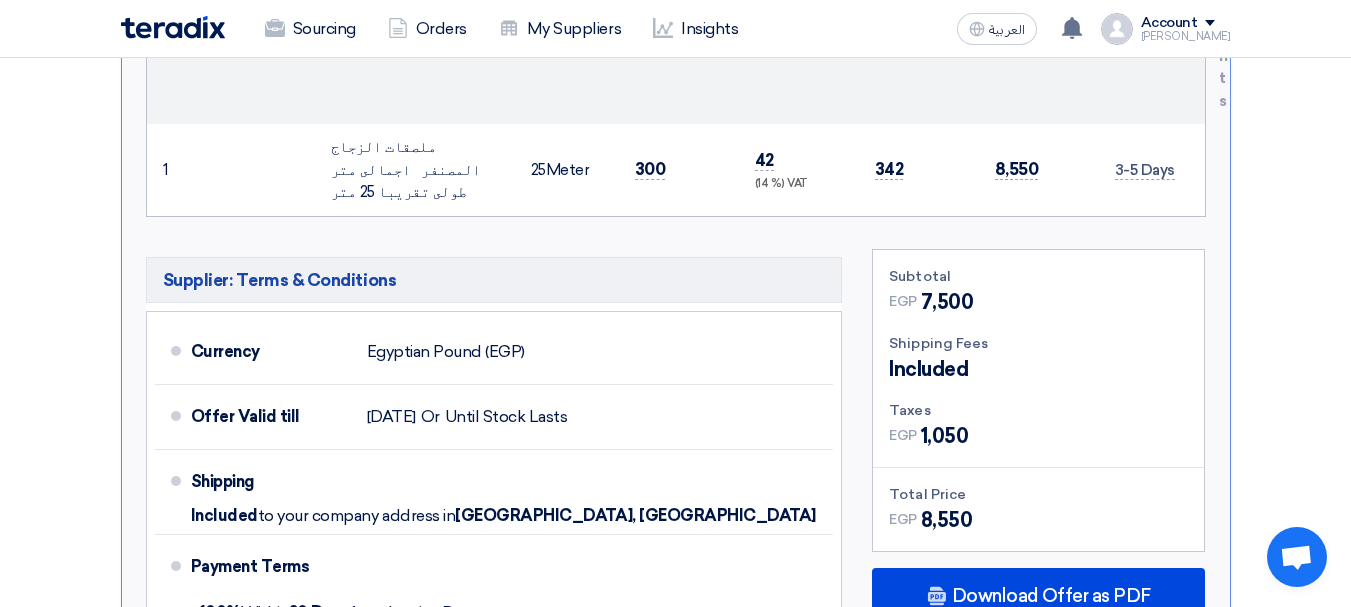 scroll, scrollTop: 1200, scrollLeft: 0, axis: vertical 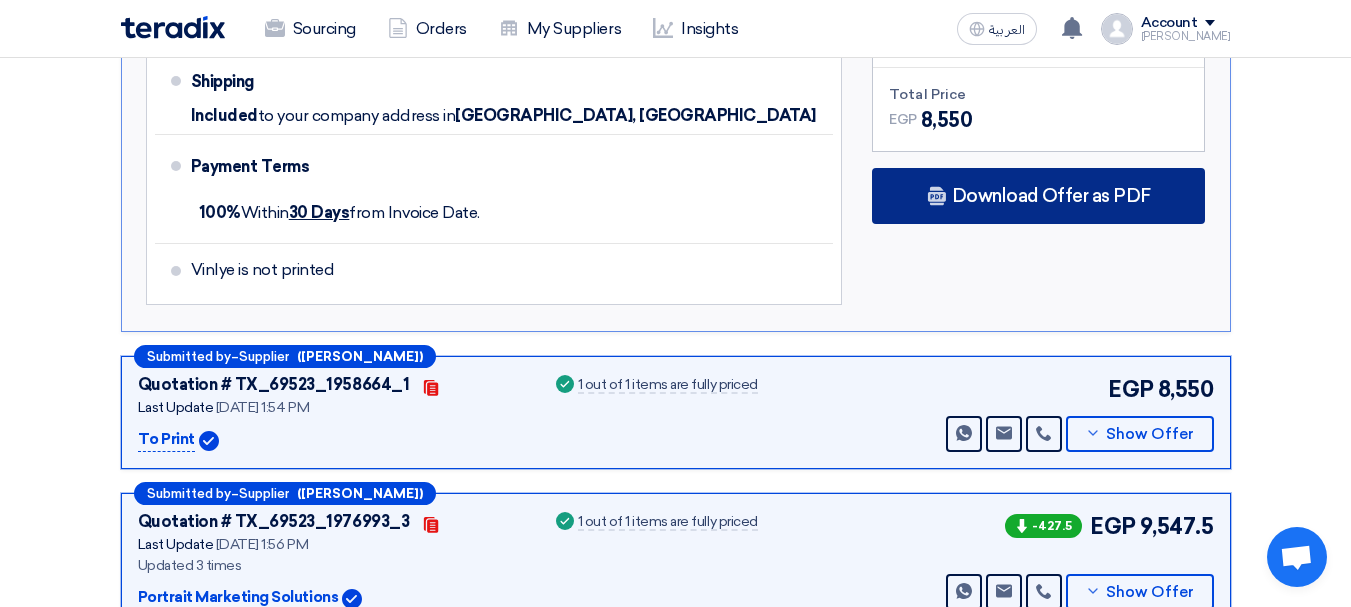 click on "Download Offer as PDF" at bounding box center (1038, 196) 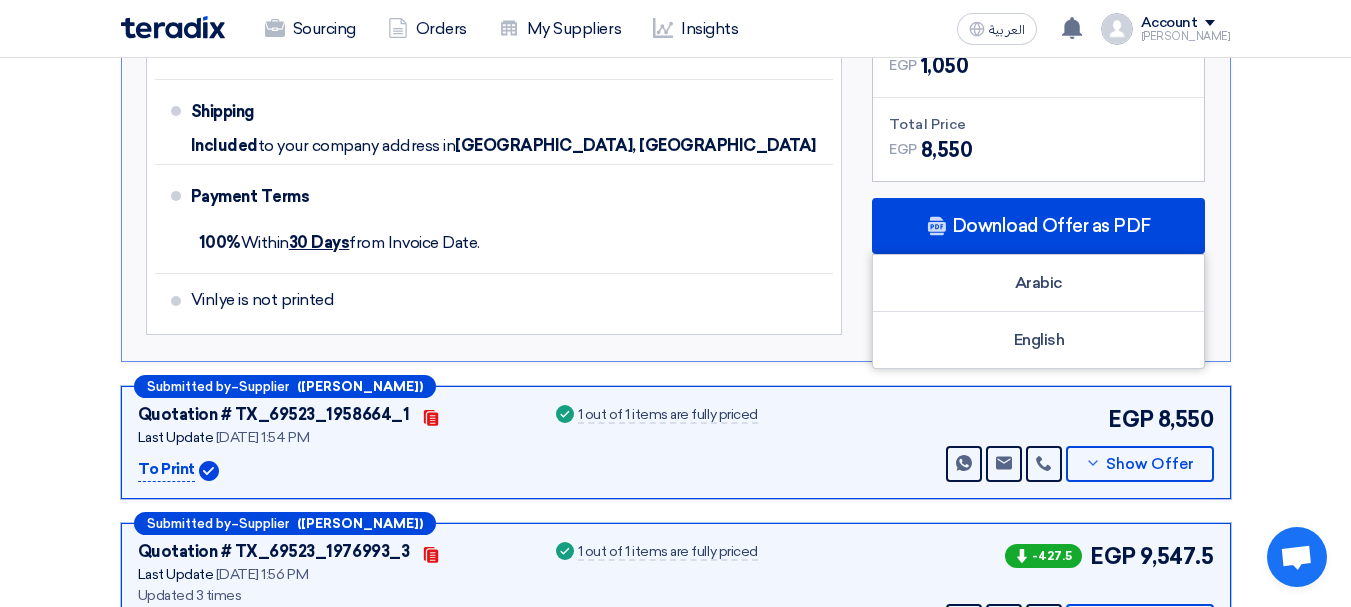 scroll, scrollTop: 1269, scrollLeft: 0, axis: vertical 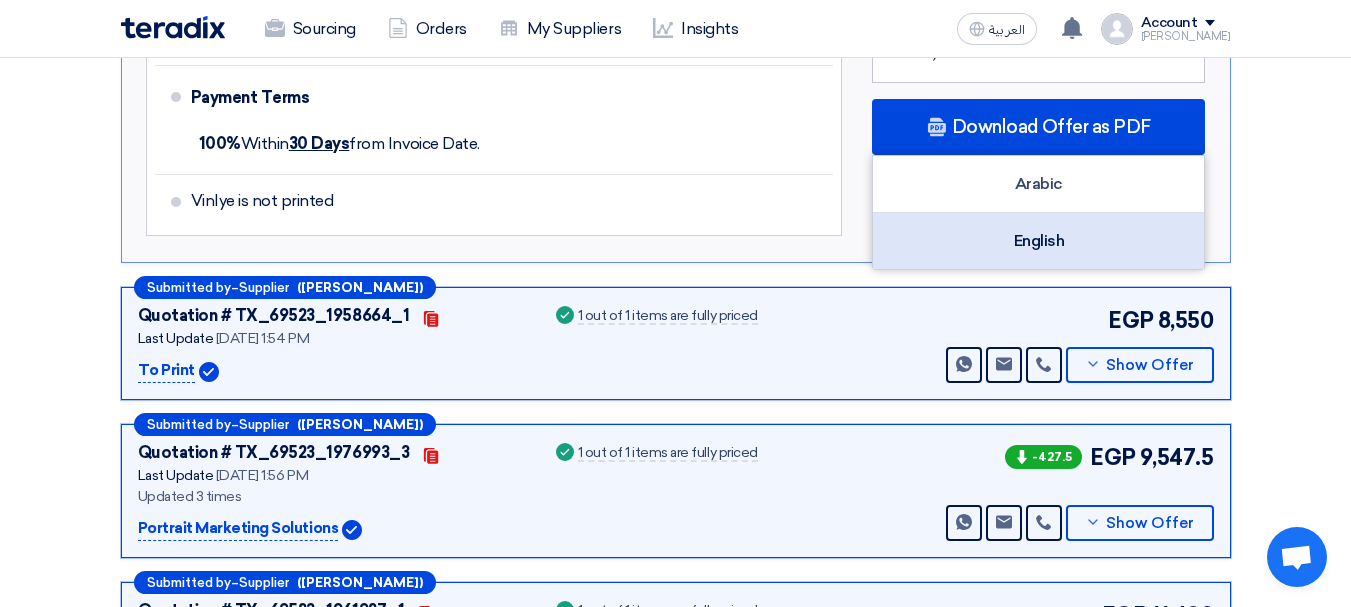 click on "English" at bounding box center [1038, 241] 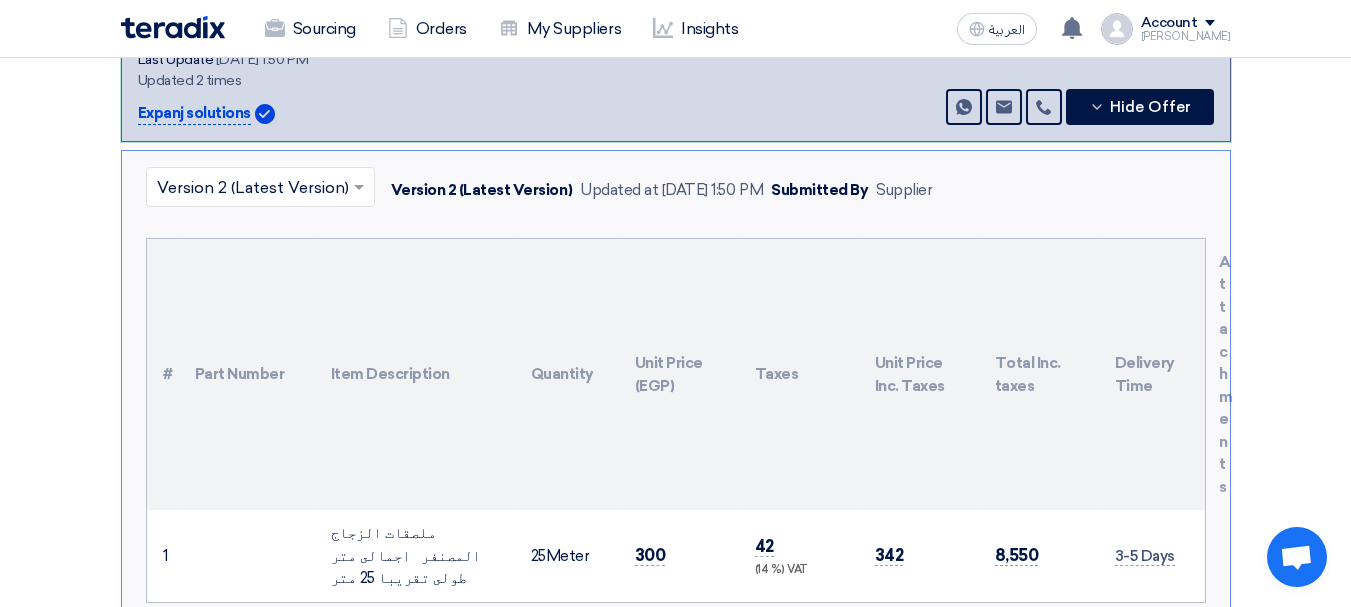 scroll, scrollTop: 269, scrollLeft: 0, axis: vertical 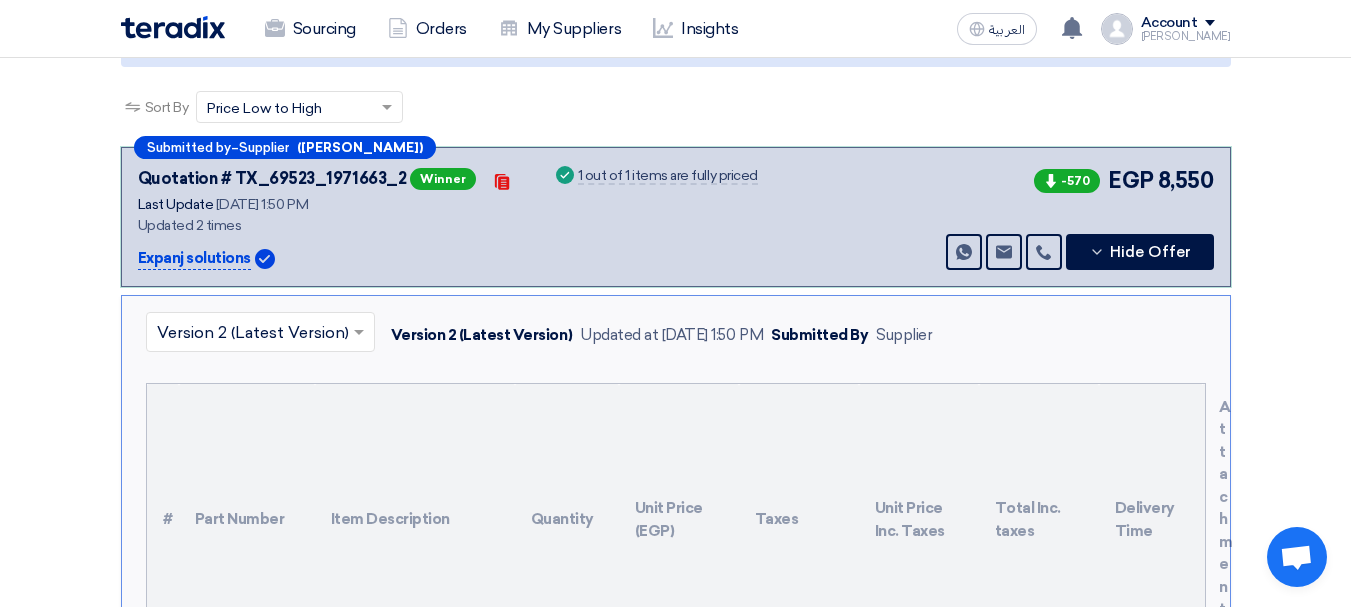 drag, startPoint x: 138, startPoint y: 256, endPoint x: 257, endPoint y: 261, distance: 119.104996 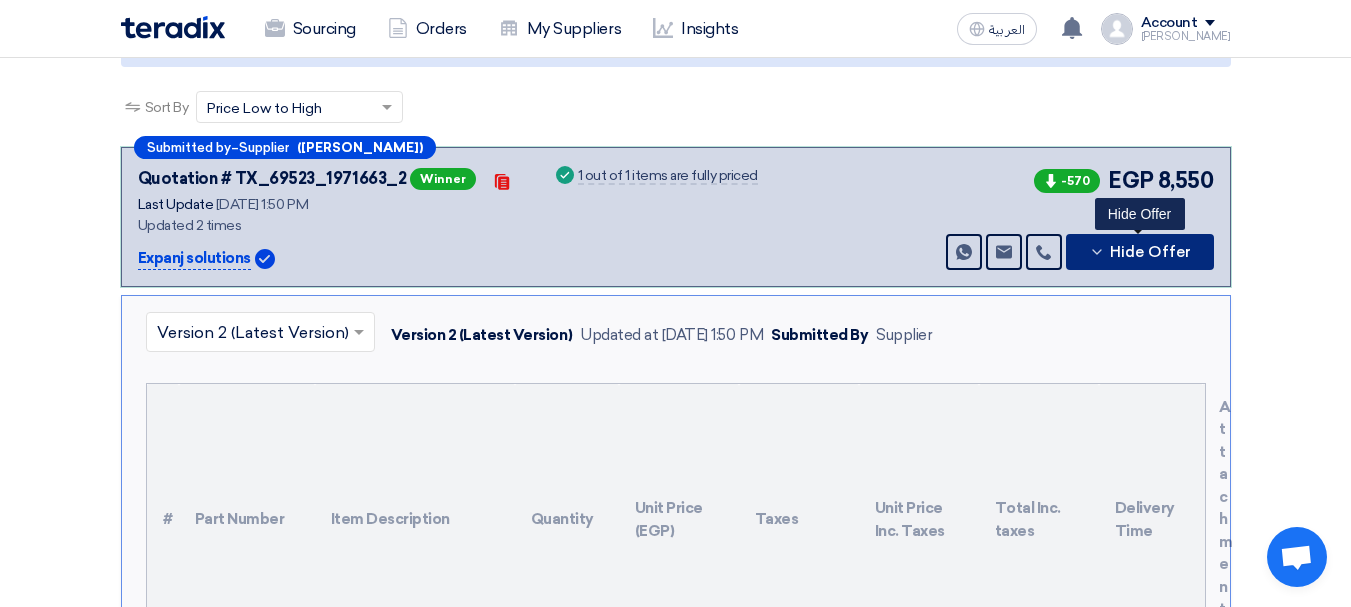 click on "Hide Offer" at bounding box center (1140, 252) 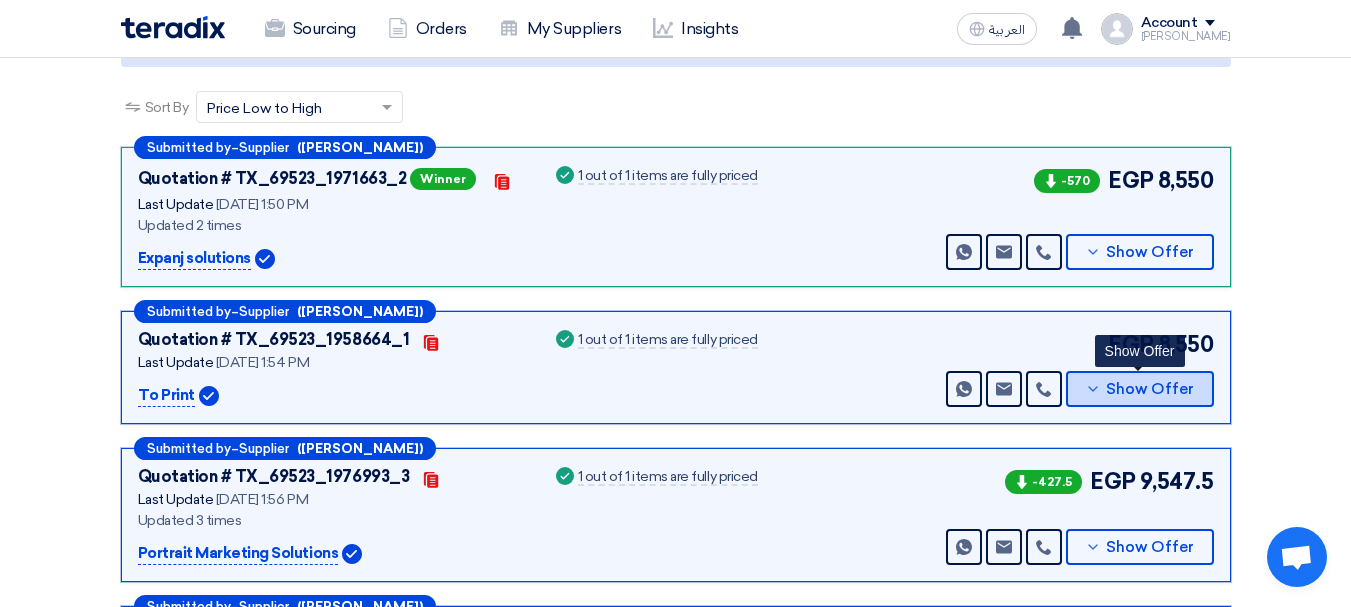 click on "Show Offer" at bounding box center (1140, 389) 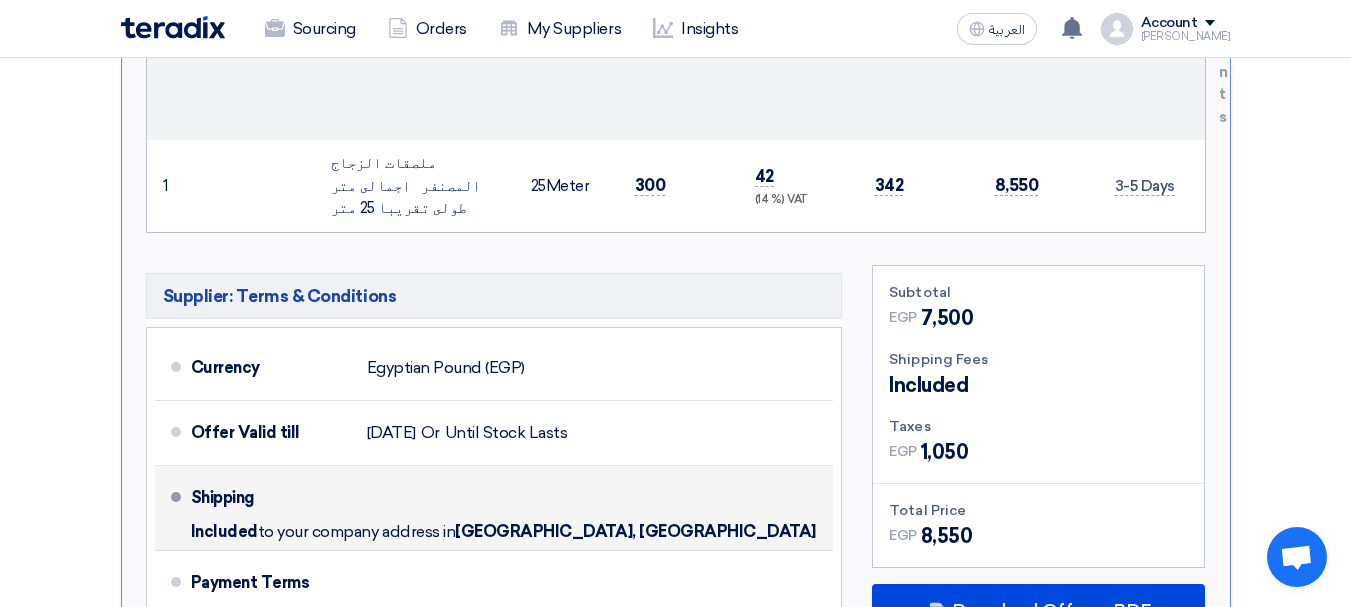 scroll, scrollTop: 1069, scrollLeft: 0, axis: vertical 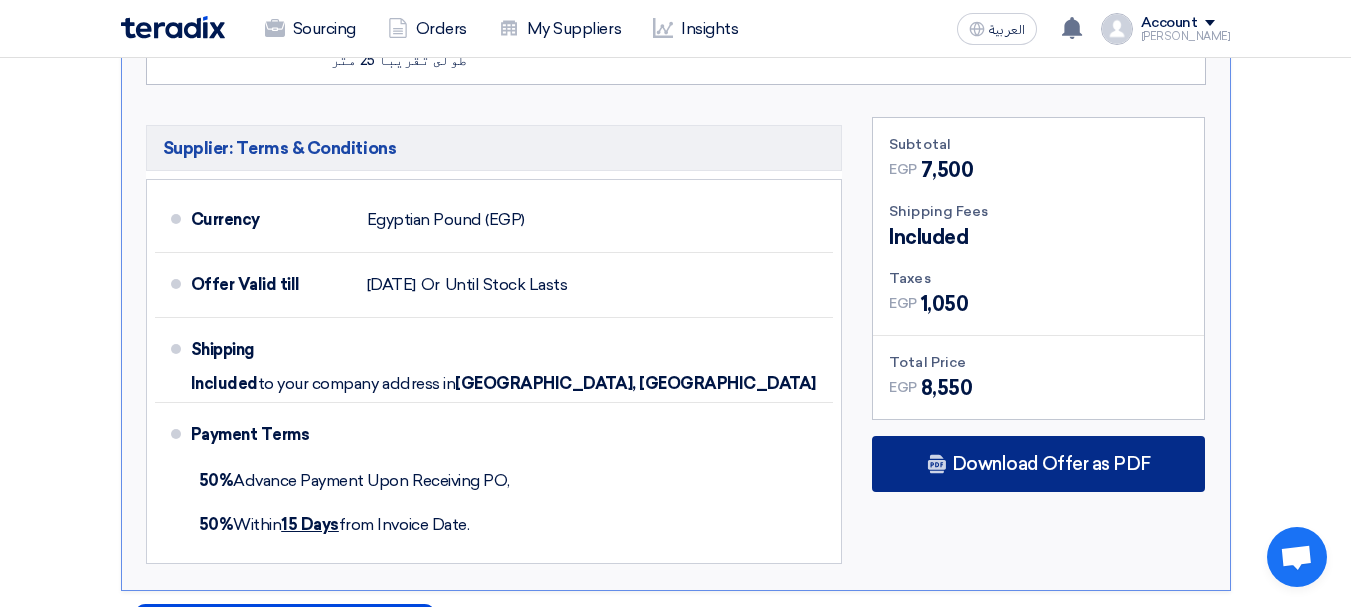 click on "Download Offer as PDF" at bounding box center [1051, 464] 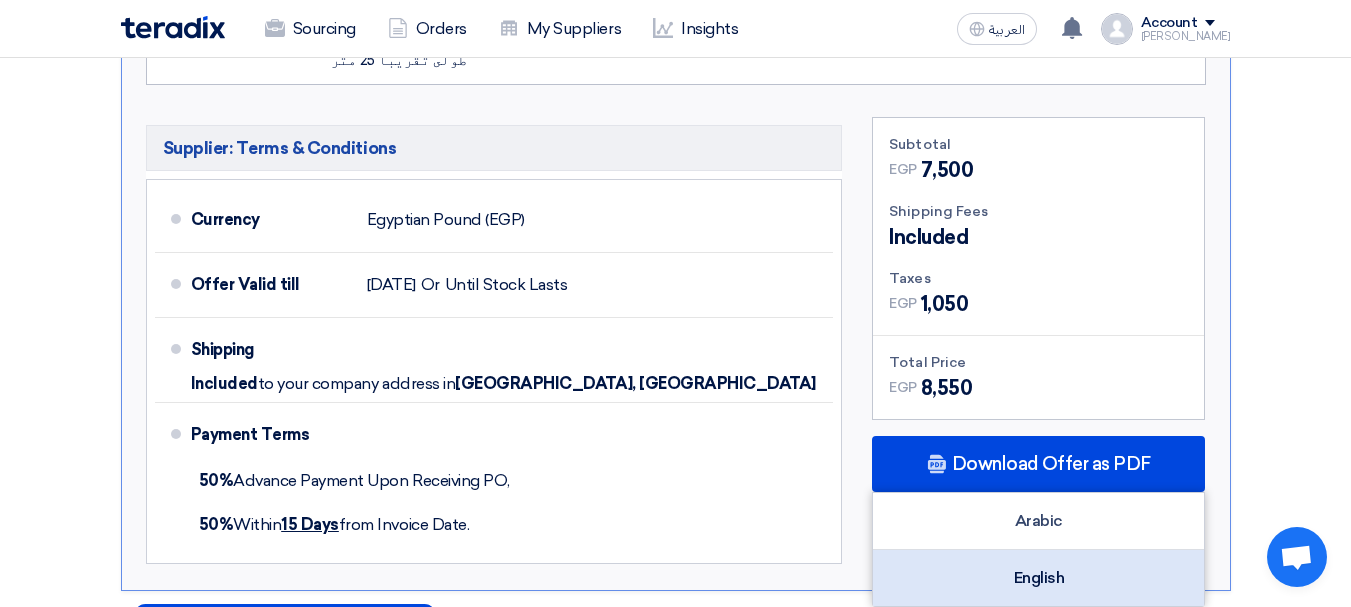 click on "English" at bounding box center (1038, 578) 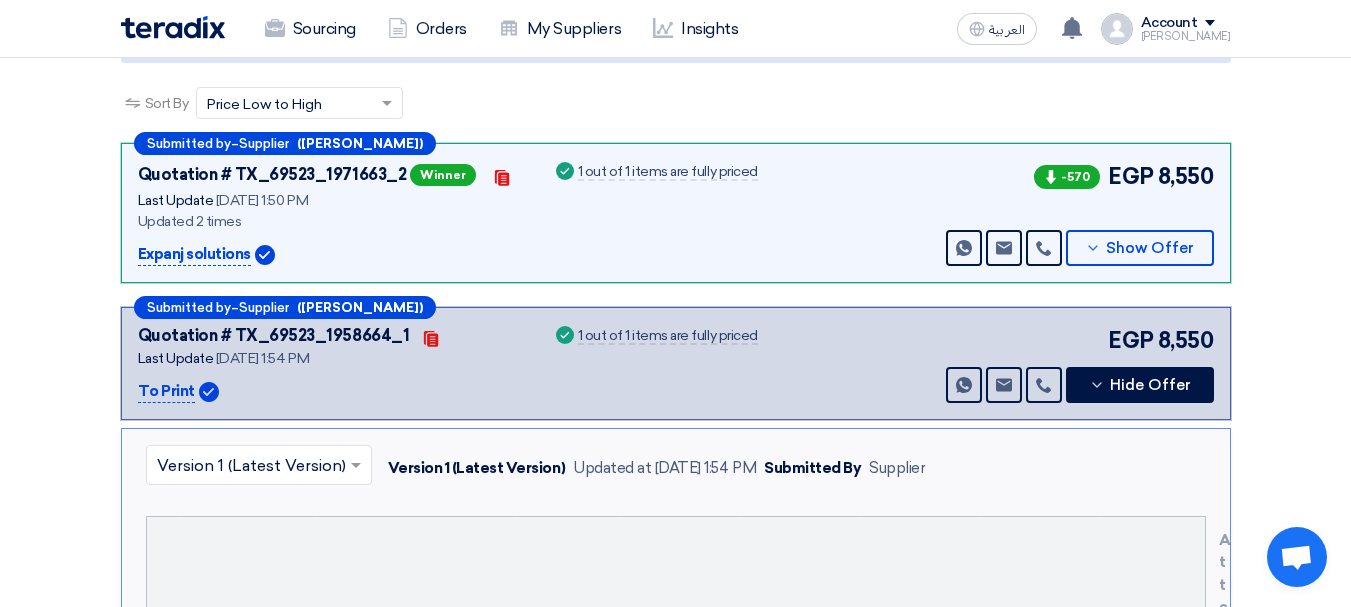 scroll, scrollTop: 269, scrollLeft: 0, axis: vertical 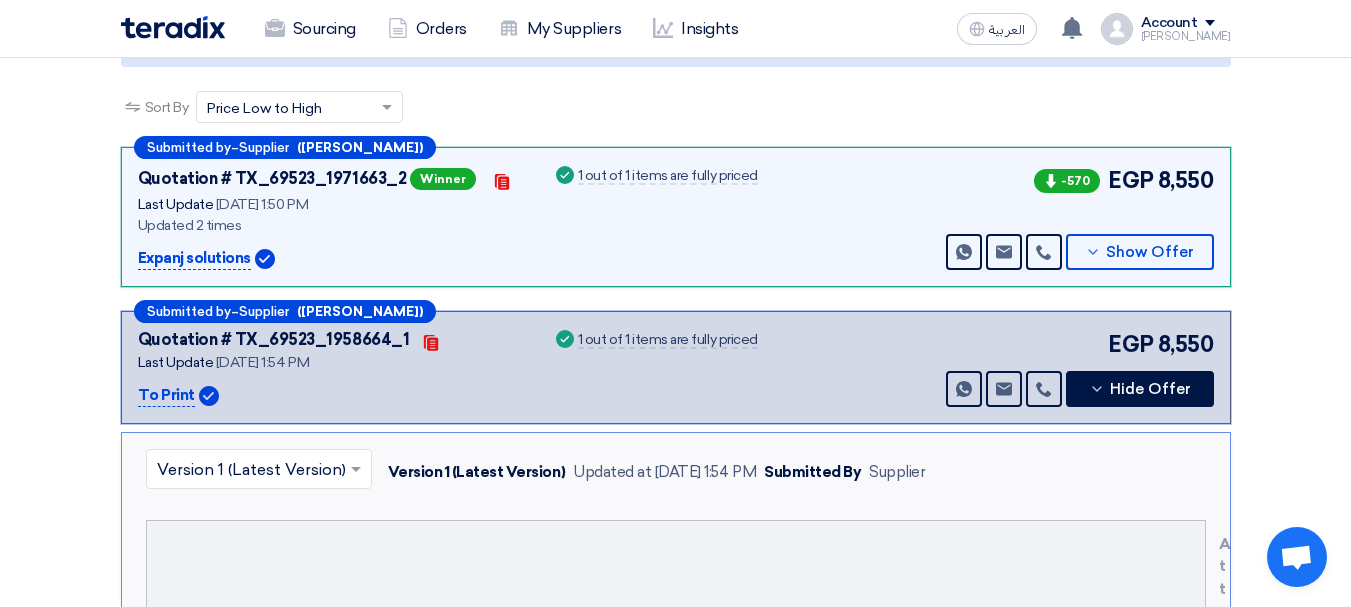 click on "To Print" at bounding box center (166, 396) 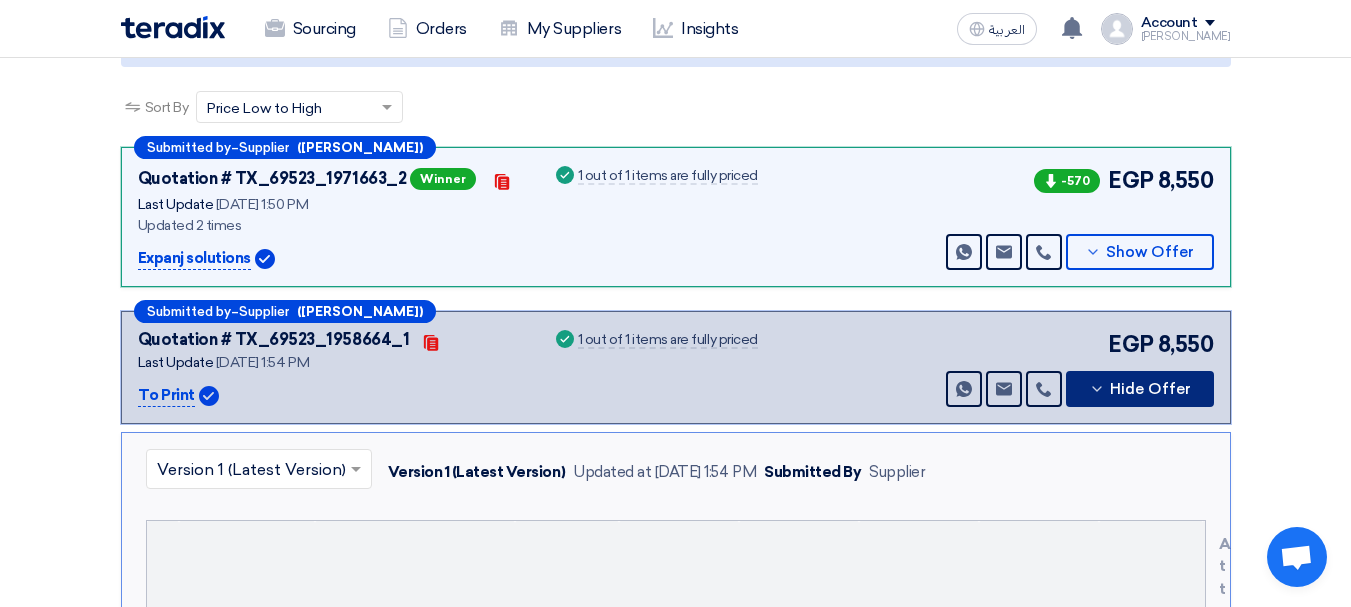 click on "Hide Offer" at bounding box center (1140, 389) 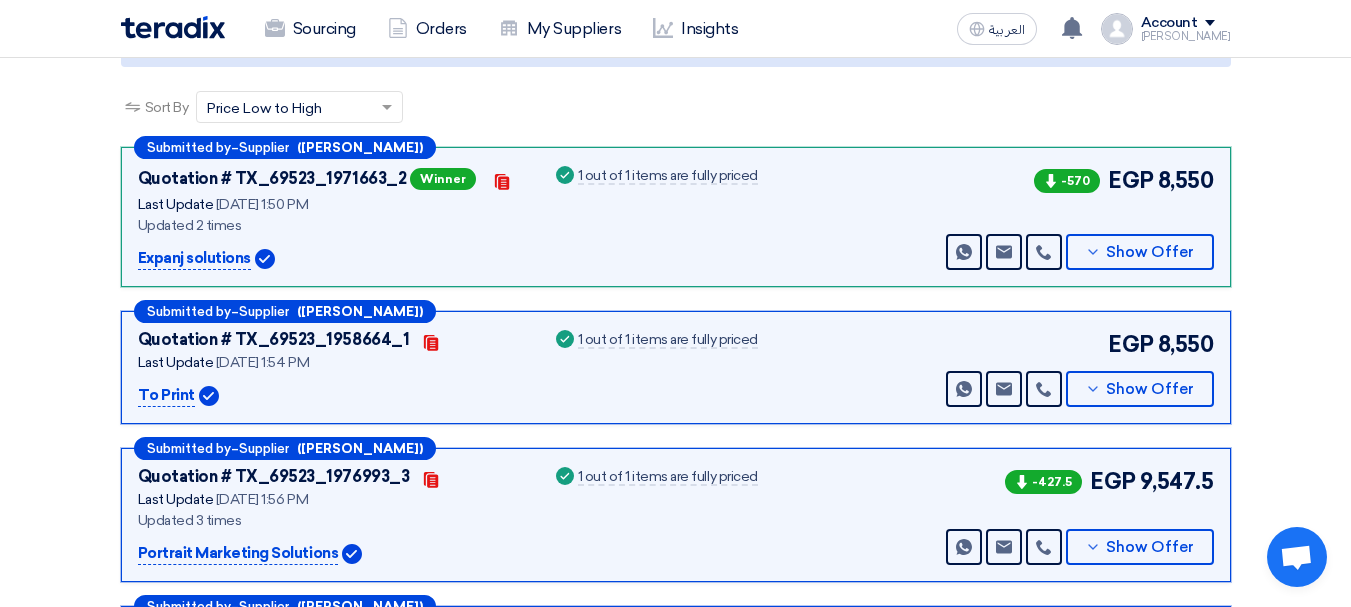 click on "Portrait Marketing Solutions" at bounding box center [238, 554] 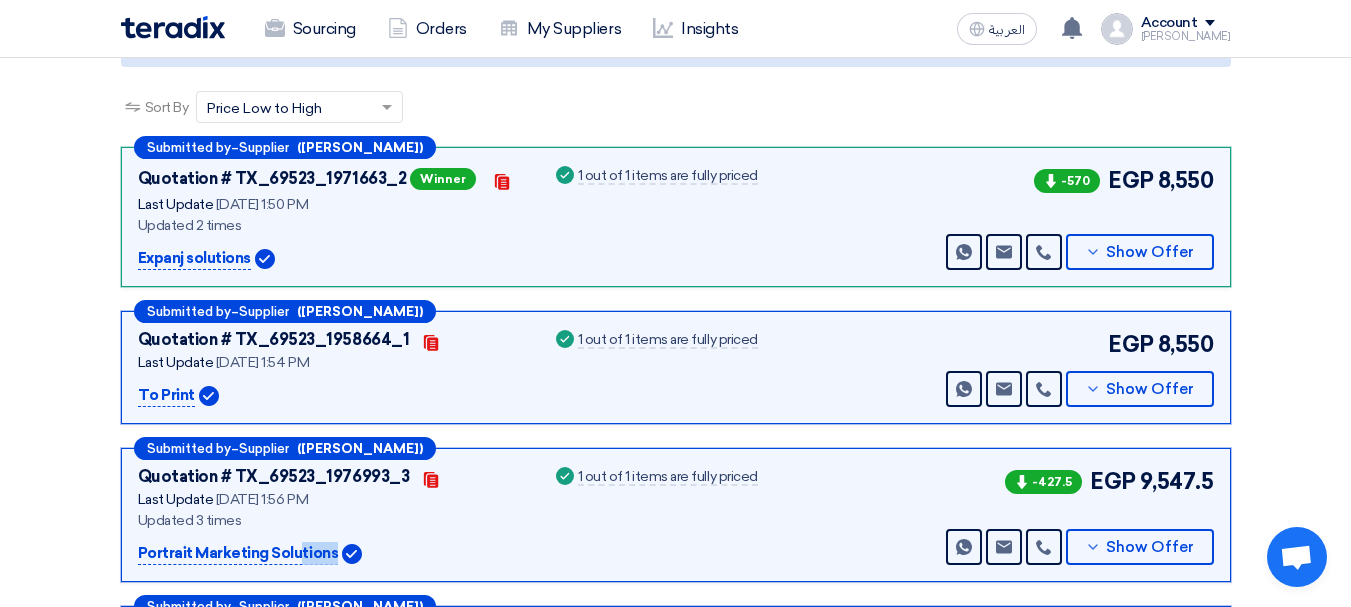 click on "Portrait Marketing Solutions" at bounding box center (238, 554) 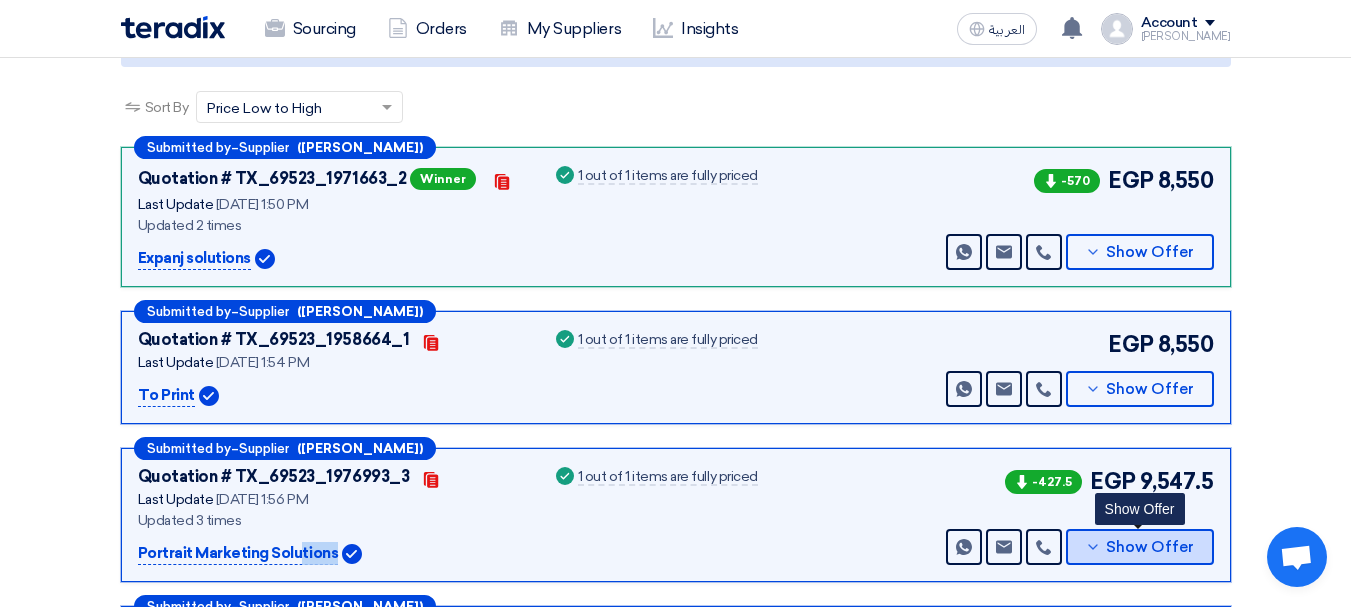 click on "Show Offer" at bounding box center [1140, 547] 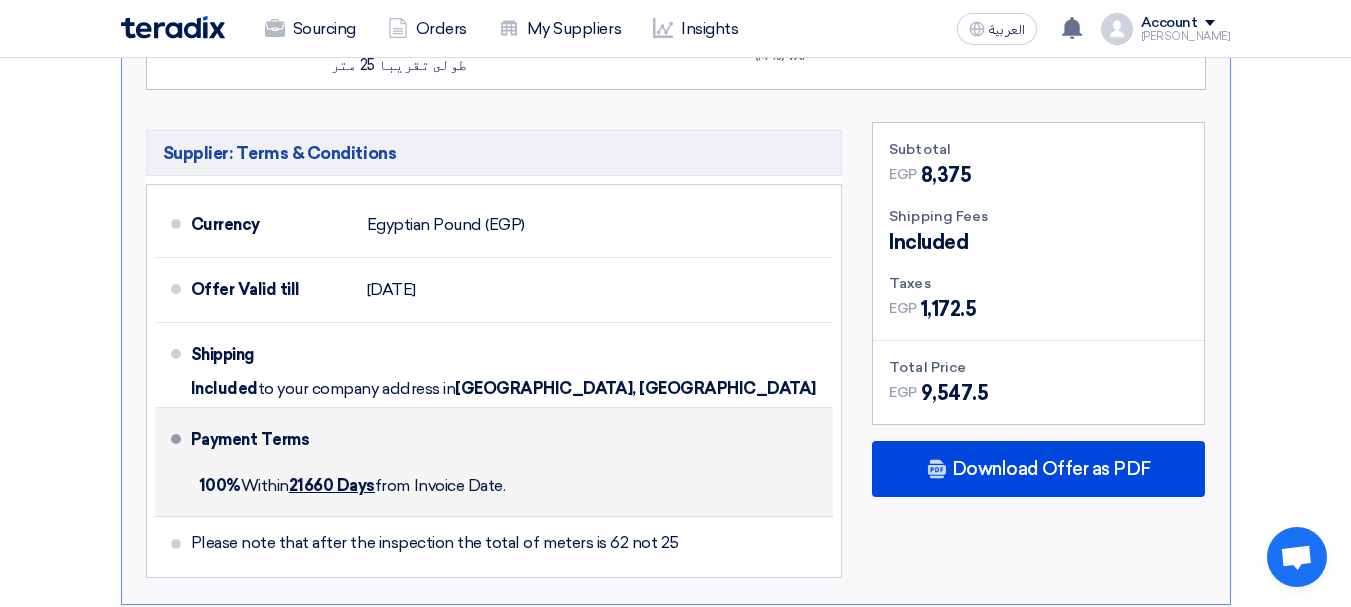 scroll, scrollTop: 1269, scrollLeft: 0, axis: vertical 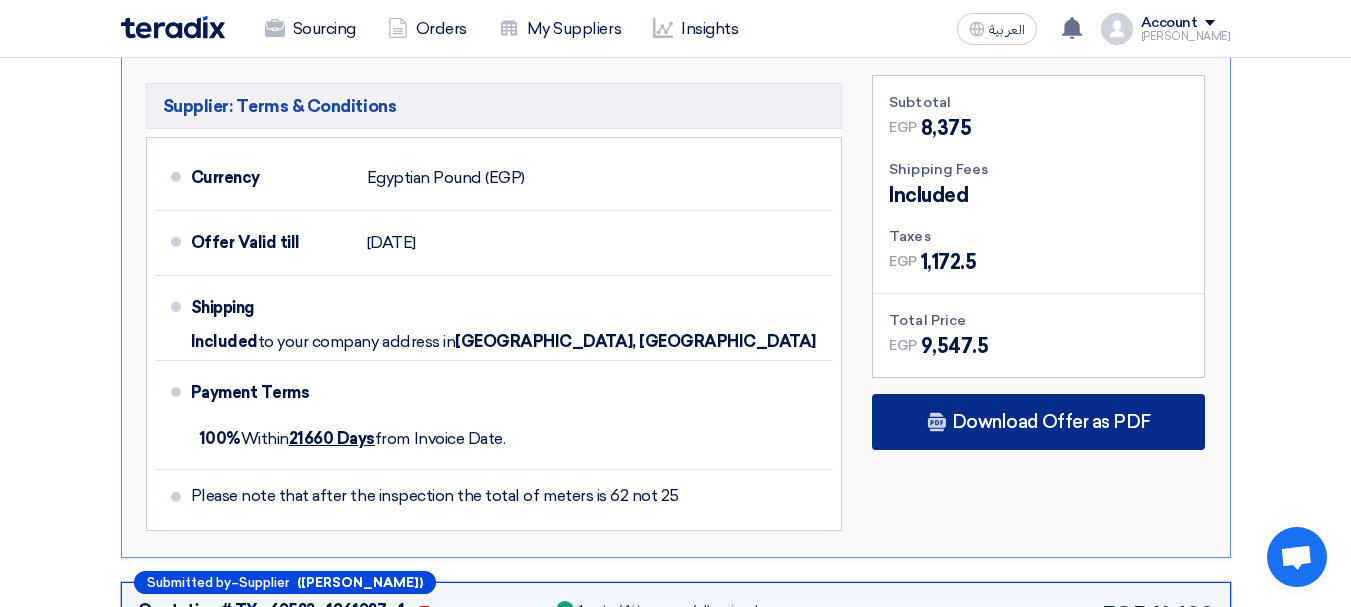 click on "Download Offer as PDF" at bounding box center [1051, 422] 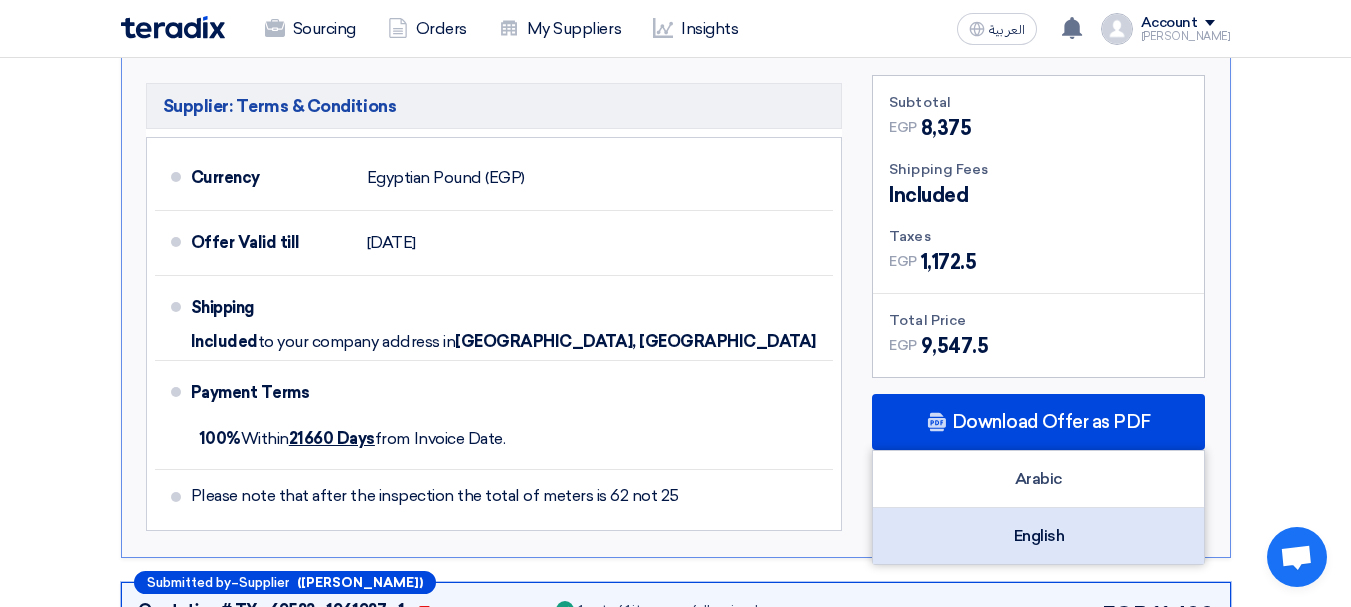 click on "English" at bounding box center (1038, 536) 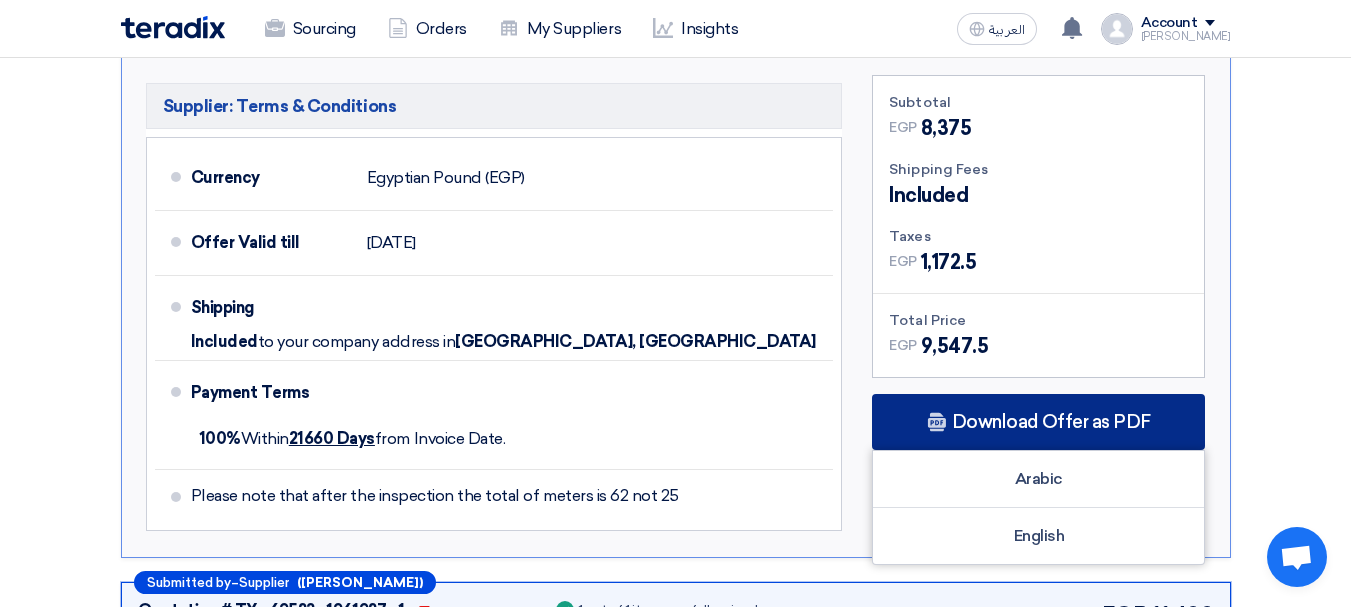 click on "Download Offer as PDF" at bounding box center (1051, 422) 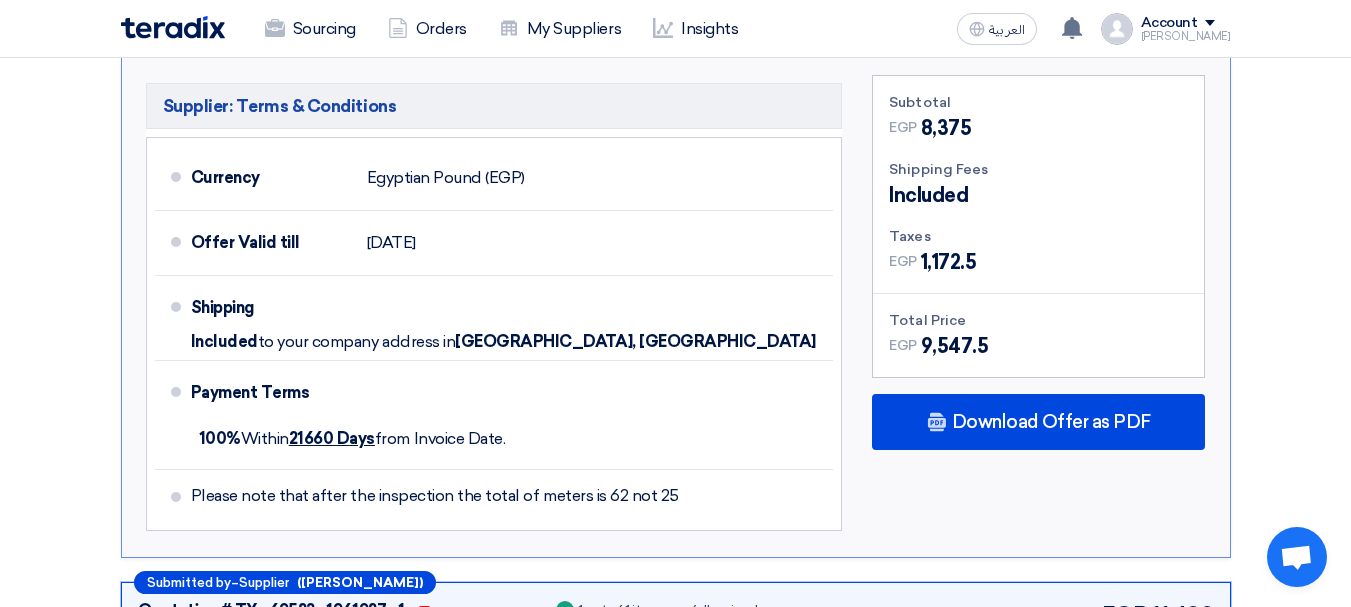 click on "Received offers
12 Offers
Excel Sheet Comparison
Digital Offers Comparison
Sort By
Sort by
×
Price Low to High
×
Submitted by
–
Supplier
Contacts" 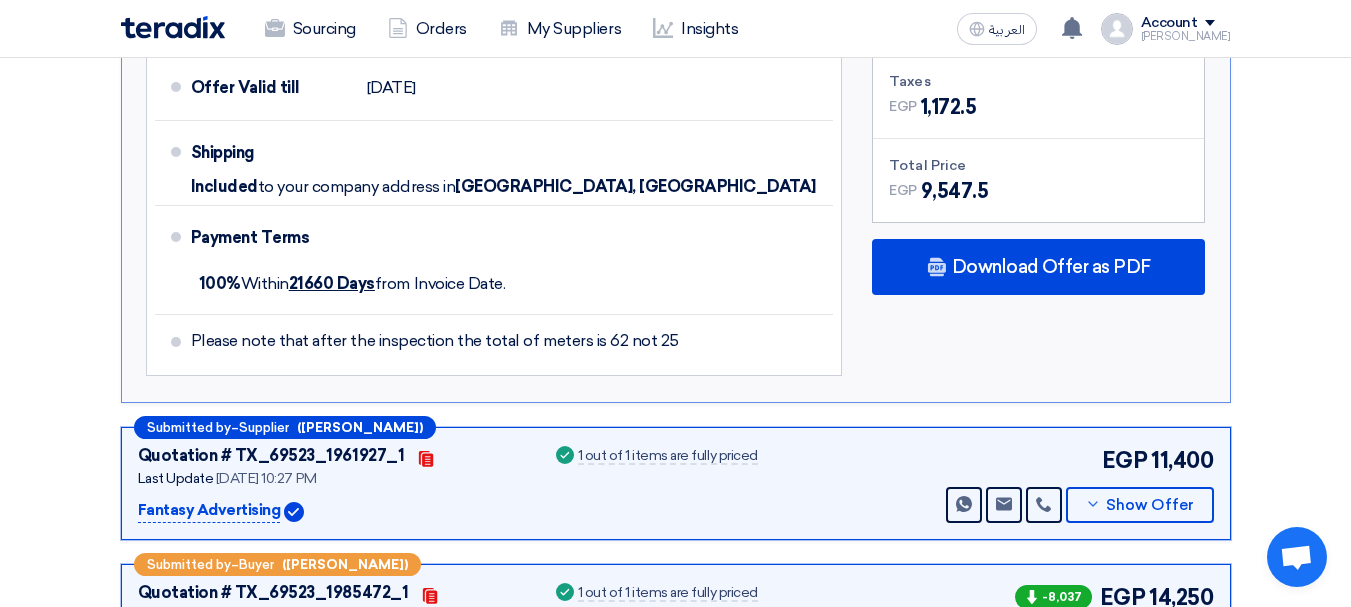 scroll, scrollTop: 1469, scrollLeft: 0, axis: vertical 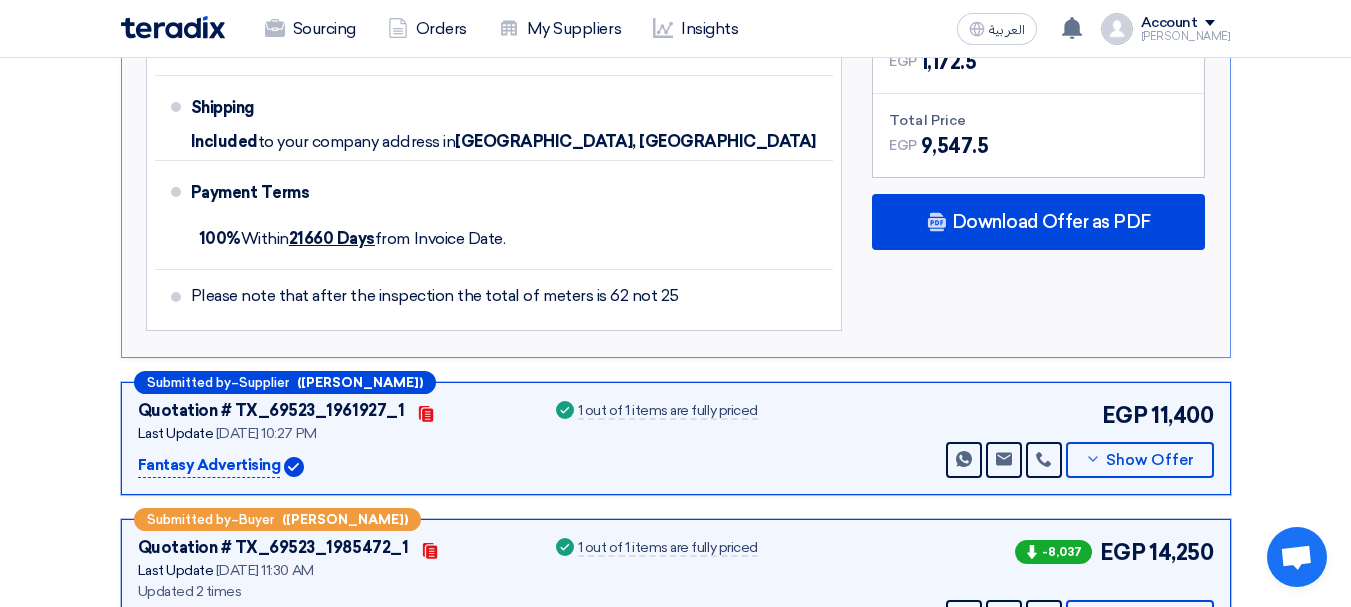 click on "Fantasy Advertising" at bounding box center [209, 466] 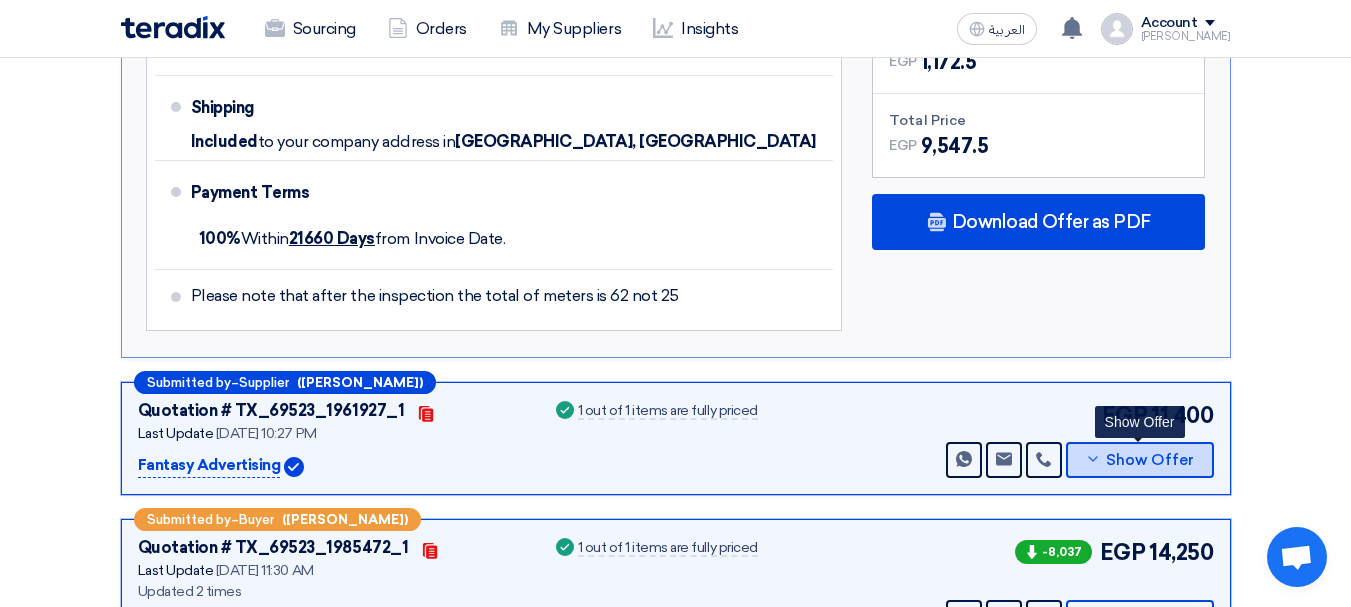 click on "Show Offer" at bounding box center (1150, 460) 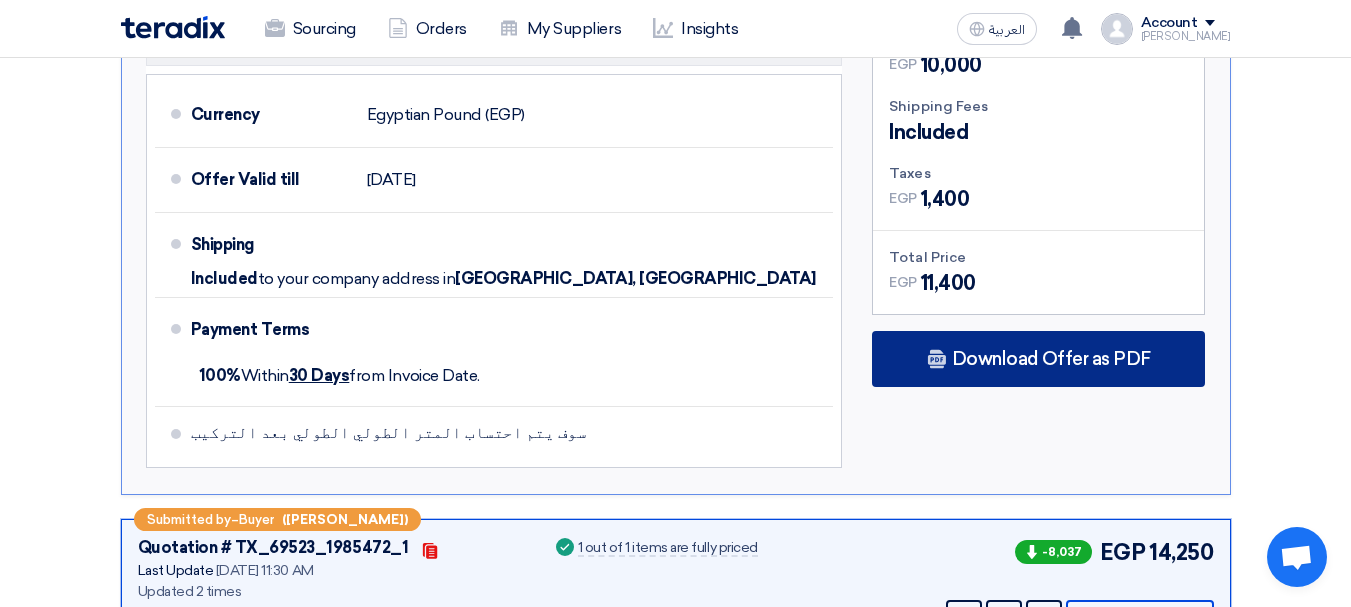 click on "Download Offer as PDF" at bounding box center [1051, 359] 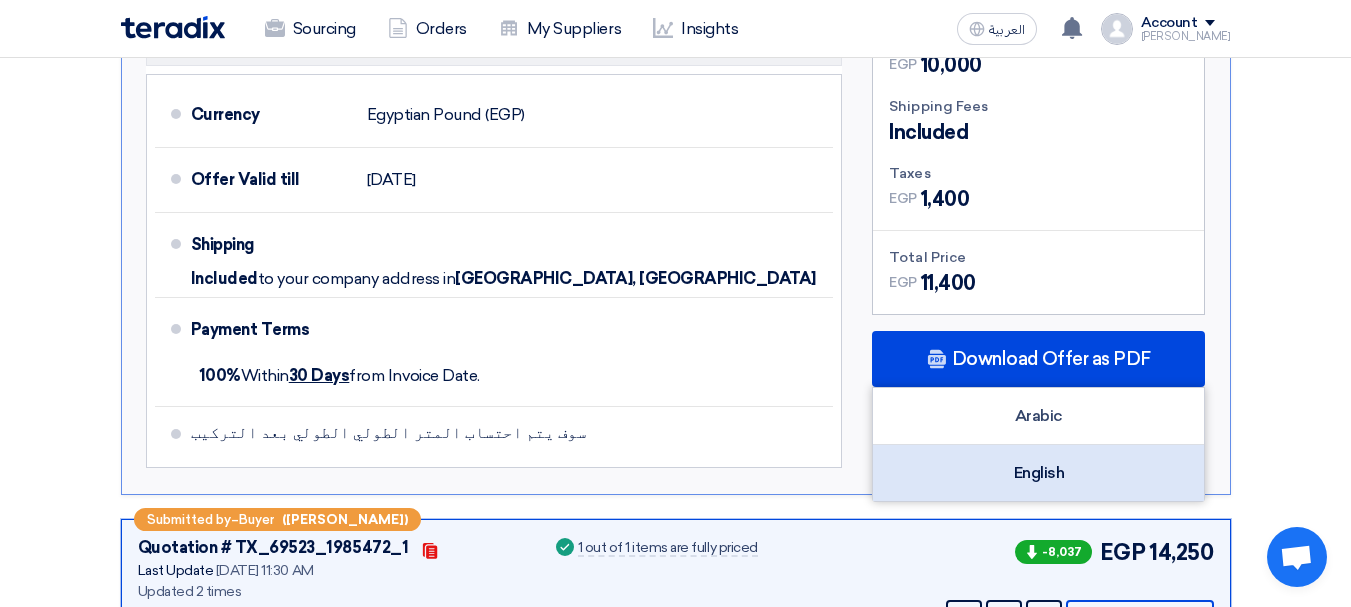 click on "English" at bounding box center [1038, 473] 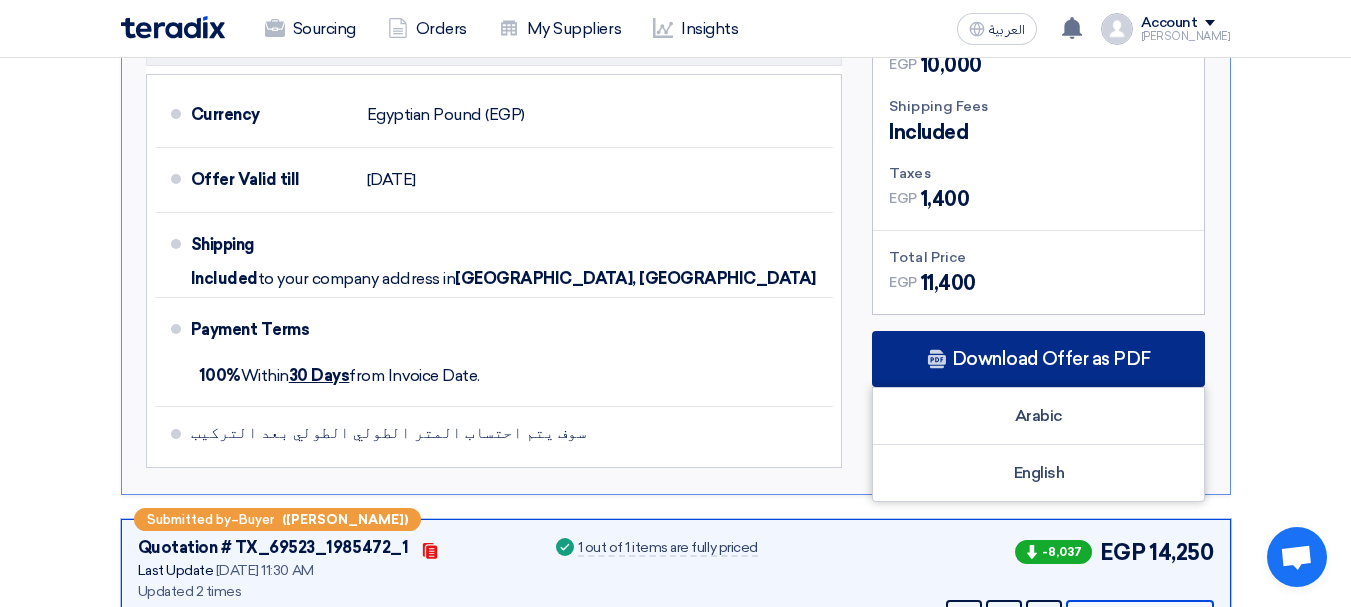 click on "Download Offer as PDF" at bounding box center [1038, 359] 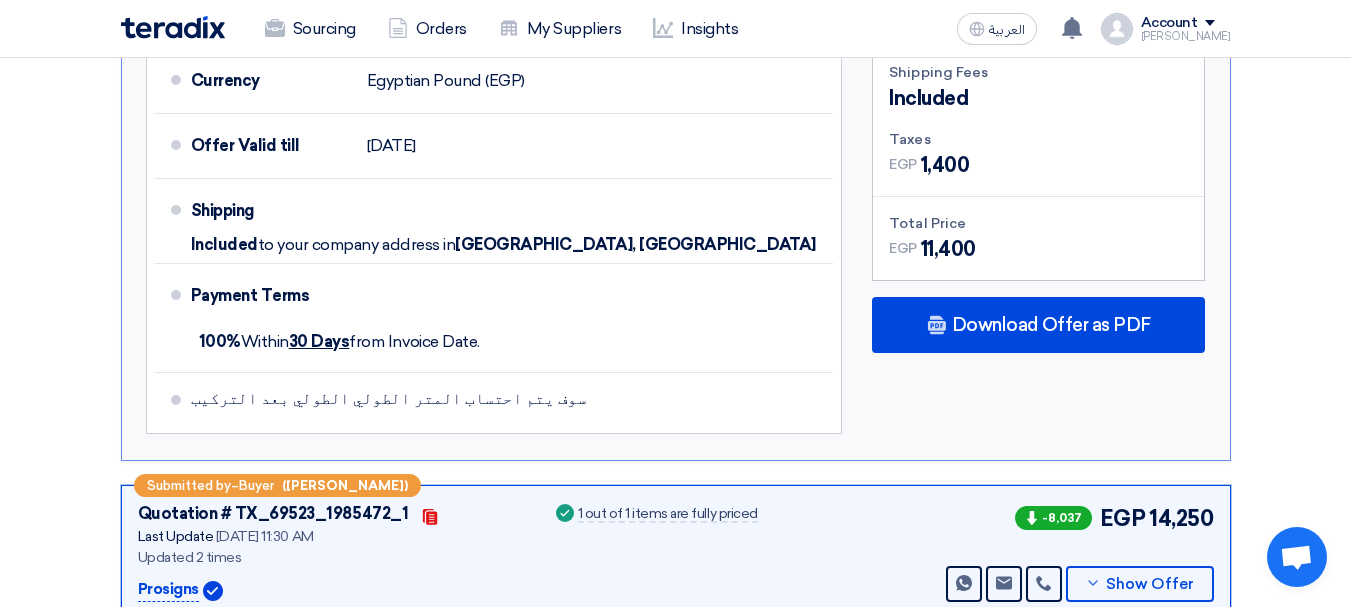 scroll, scrollTop: 1669, scrollLeft: 0, axis: vertical 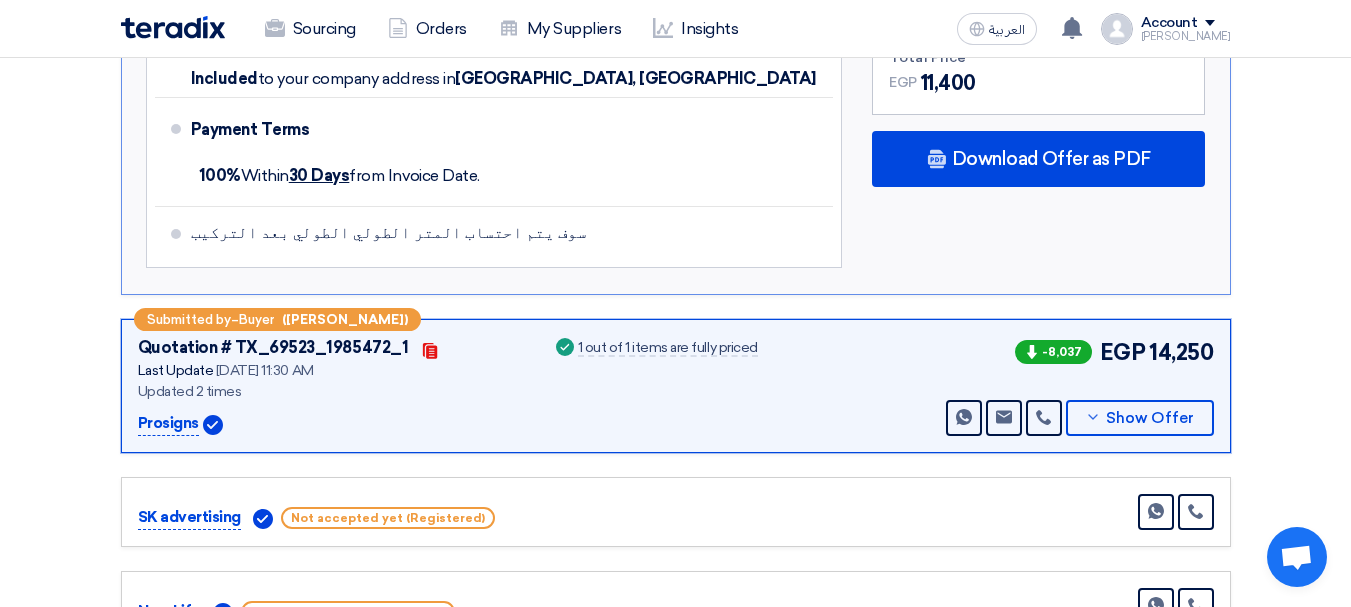 click on "Prosigns" at bounding box center (168, 424) 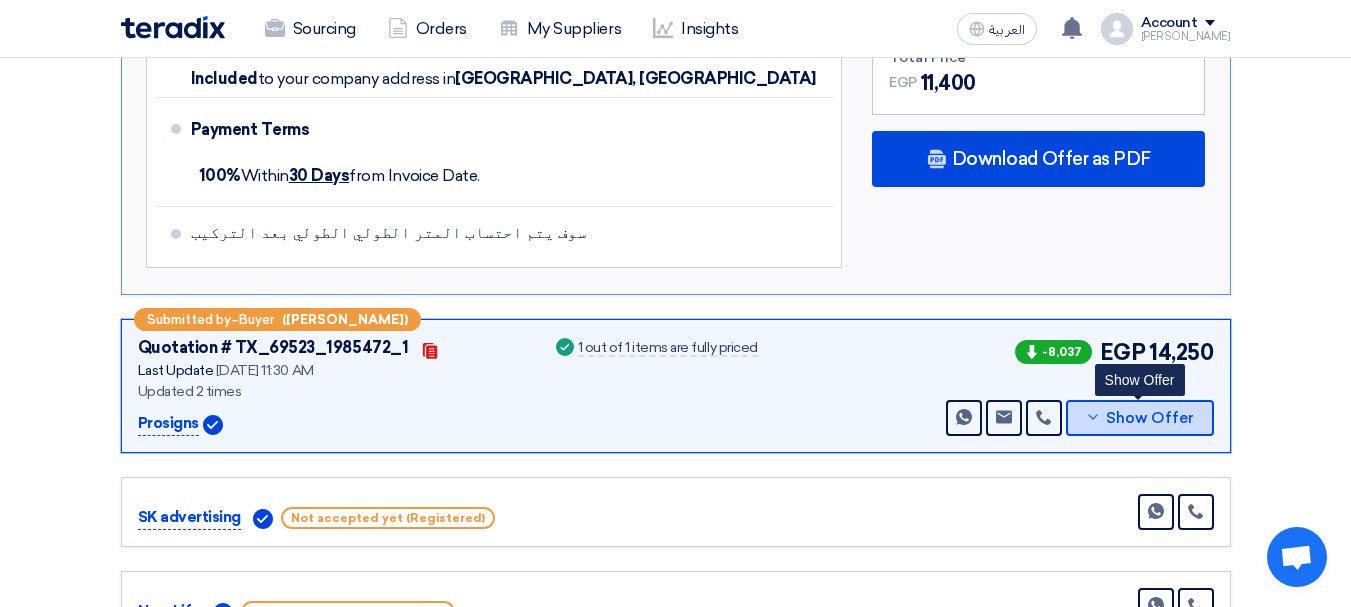 click on "Show Offer" at bounding box center [1150, 418] 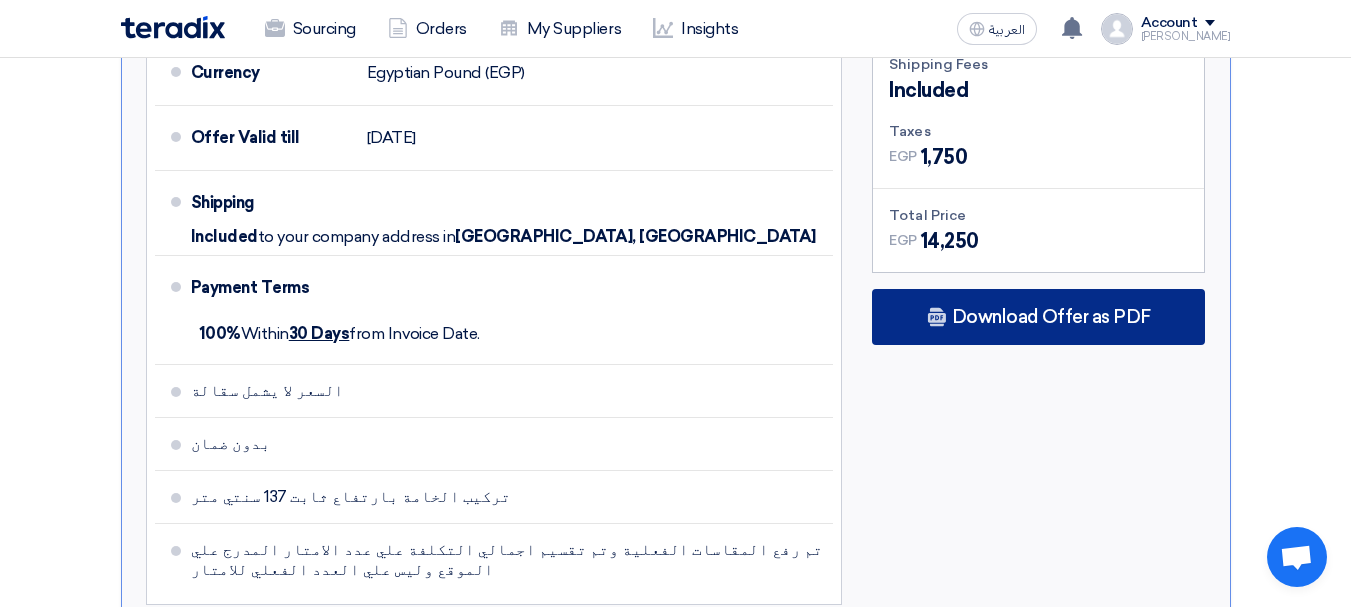 click on "Download Offer as PDF" at bounding box center (1051, 317) 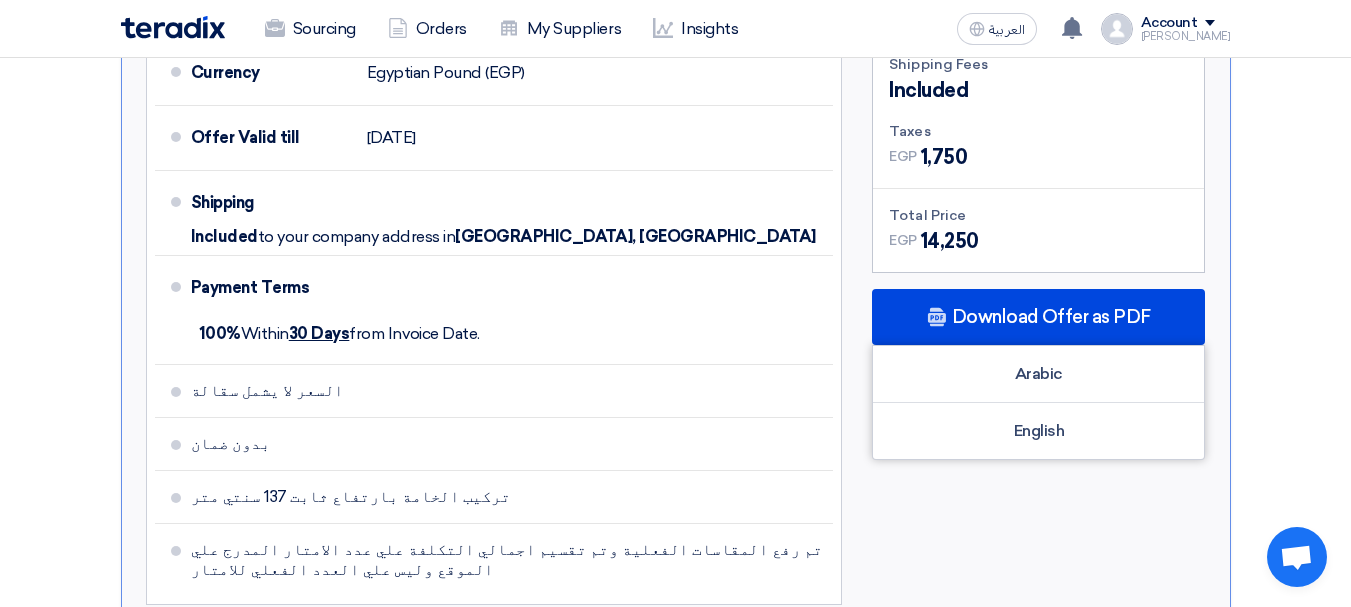 click on "Arabic
English" at bounding box center [1038, 402] 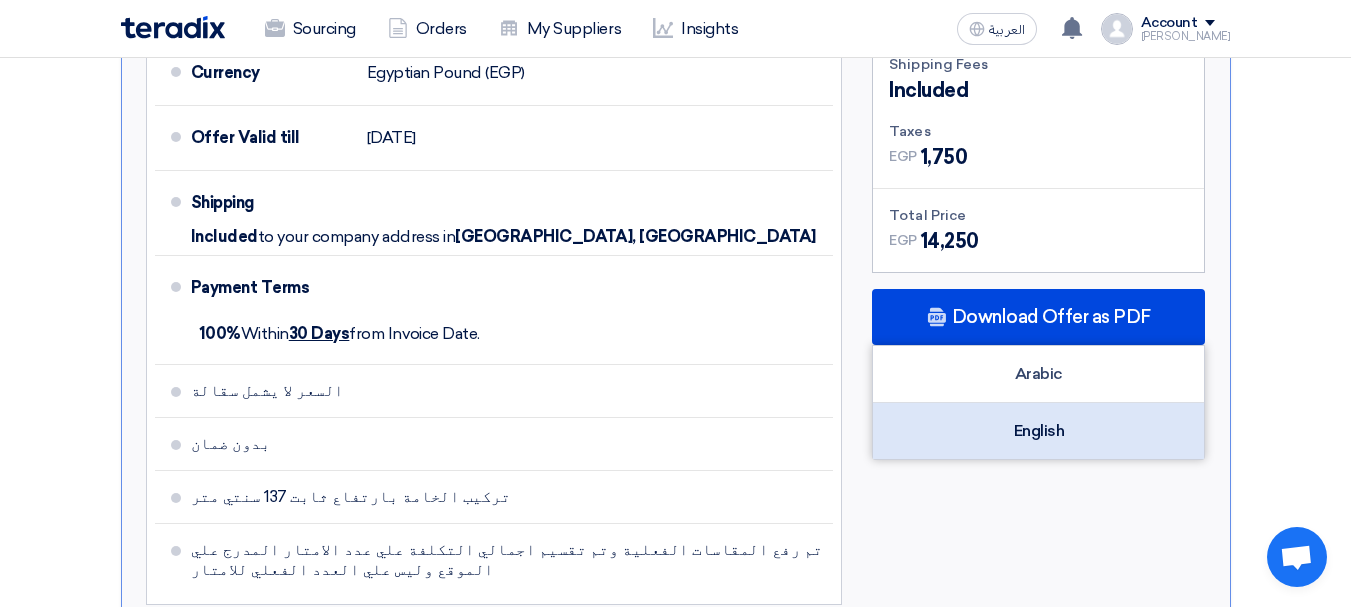 click on "English" at bounding box center (1038, 431) 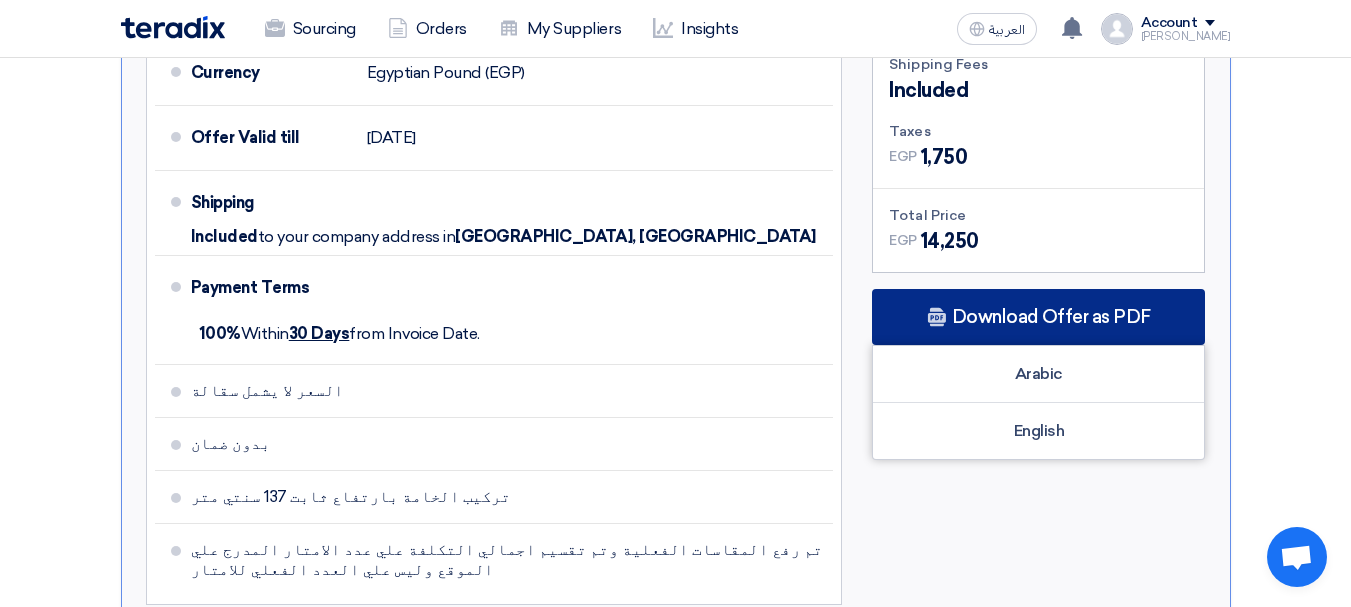 click on "Download Offer as PDF" at bounding box center [1038, 317] 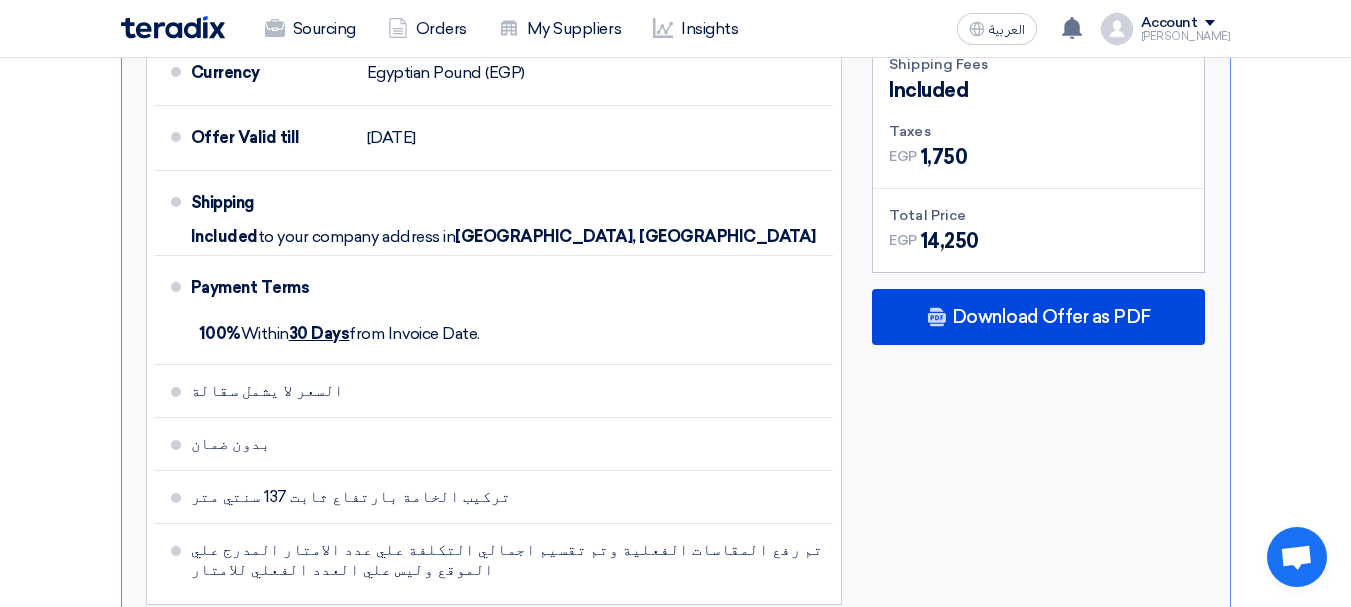 click on "Received offers
12 Offers
Excel Sheet Comparison
Digital Offers Comparison
Sort By
Sort by
×
Price Low to High
×
Submitted by
–
Supplier
Contacts" 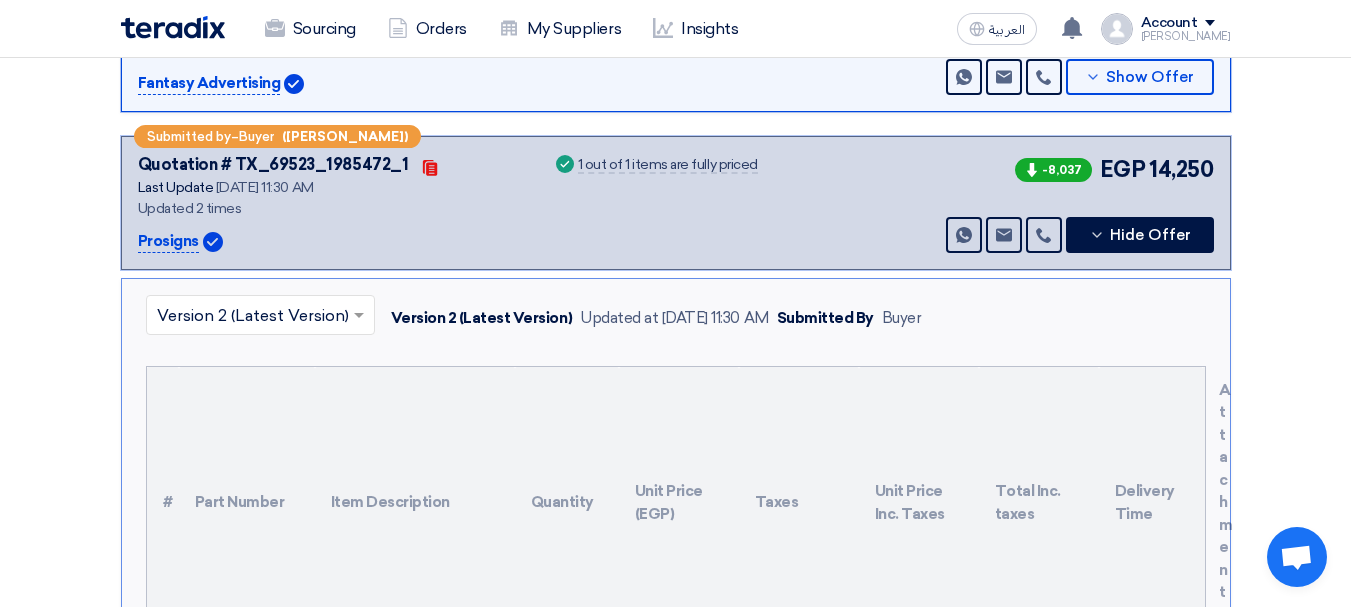 scroll, scrollTop: 669, scrollLeft: 0, axis: vertical 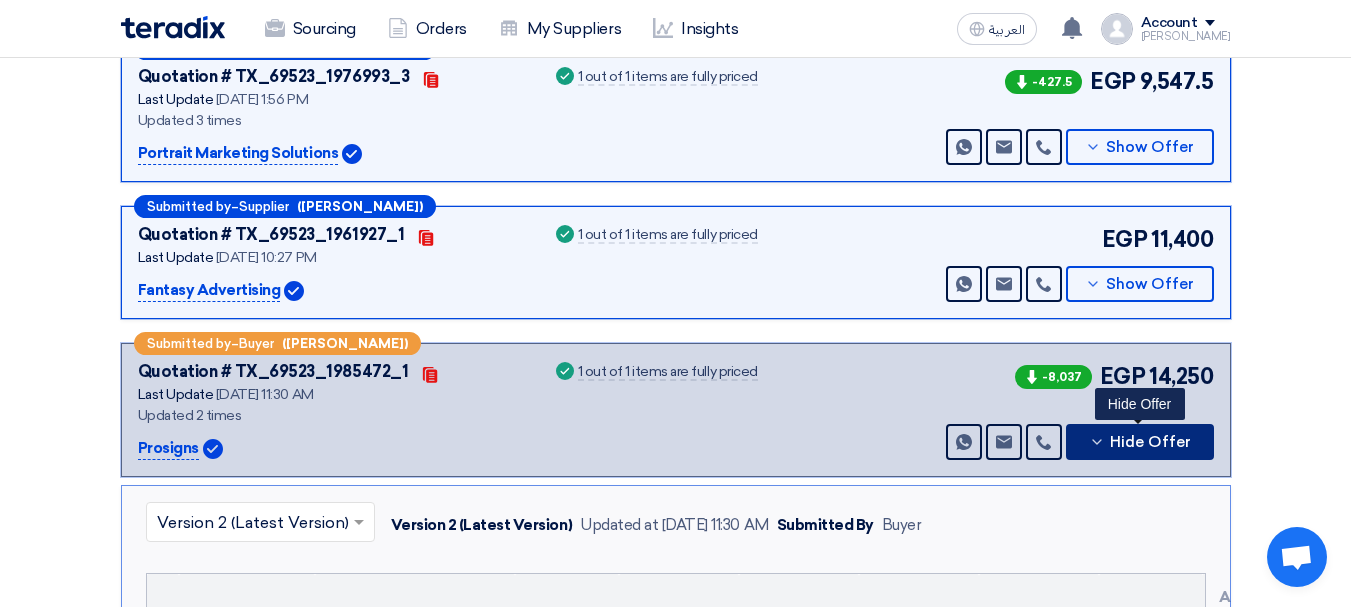 click 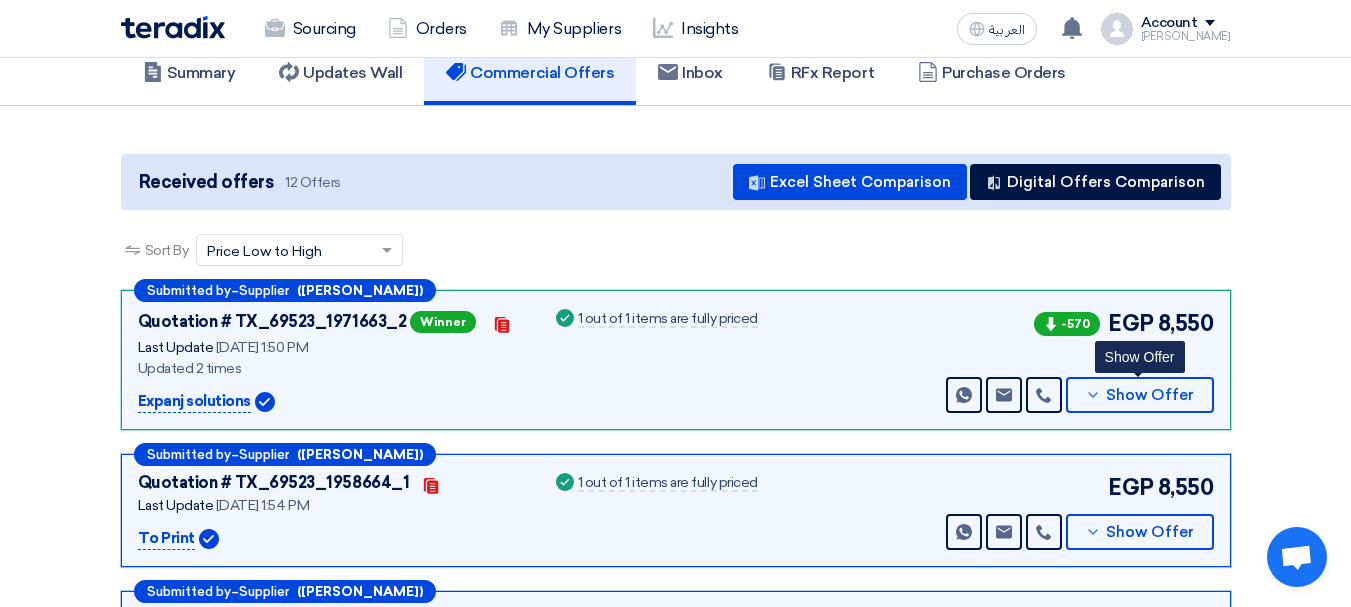 scroll, scrollTop: 0, scrollLeft: 0, axis: both 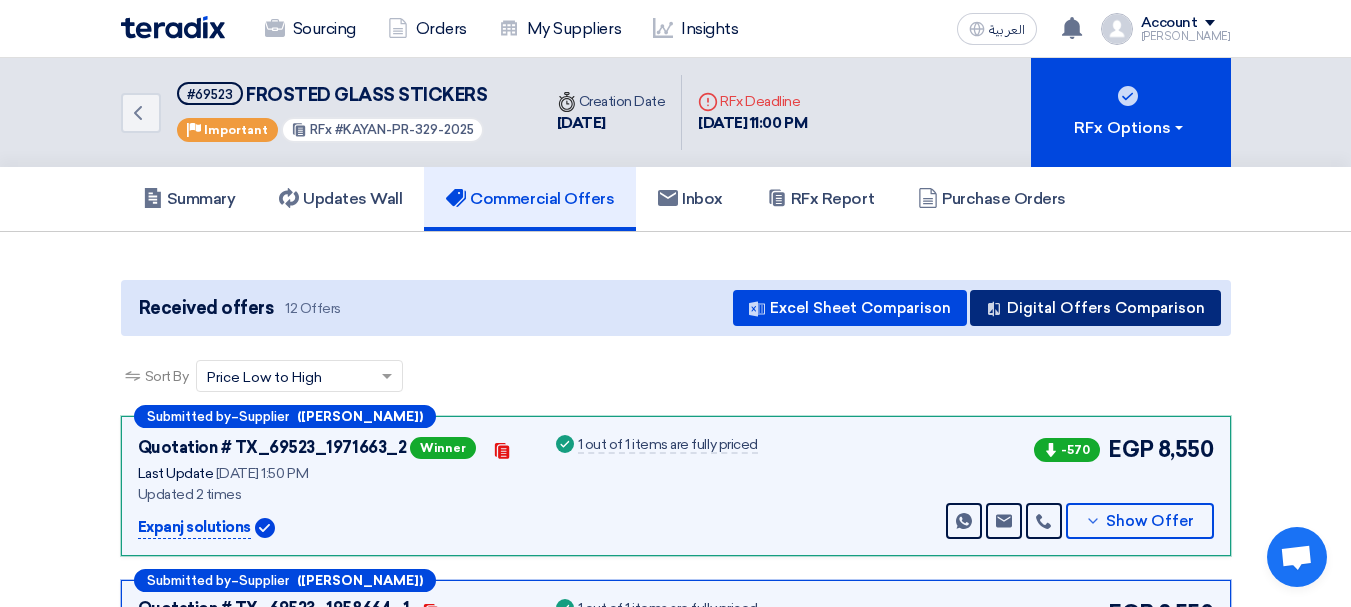 click on "Digital Offers Comparison" 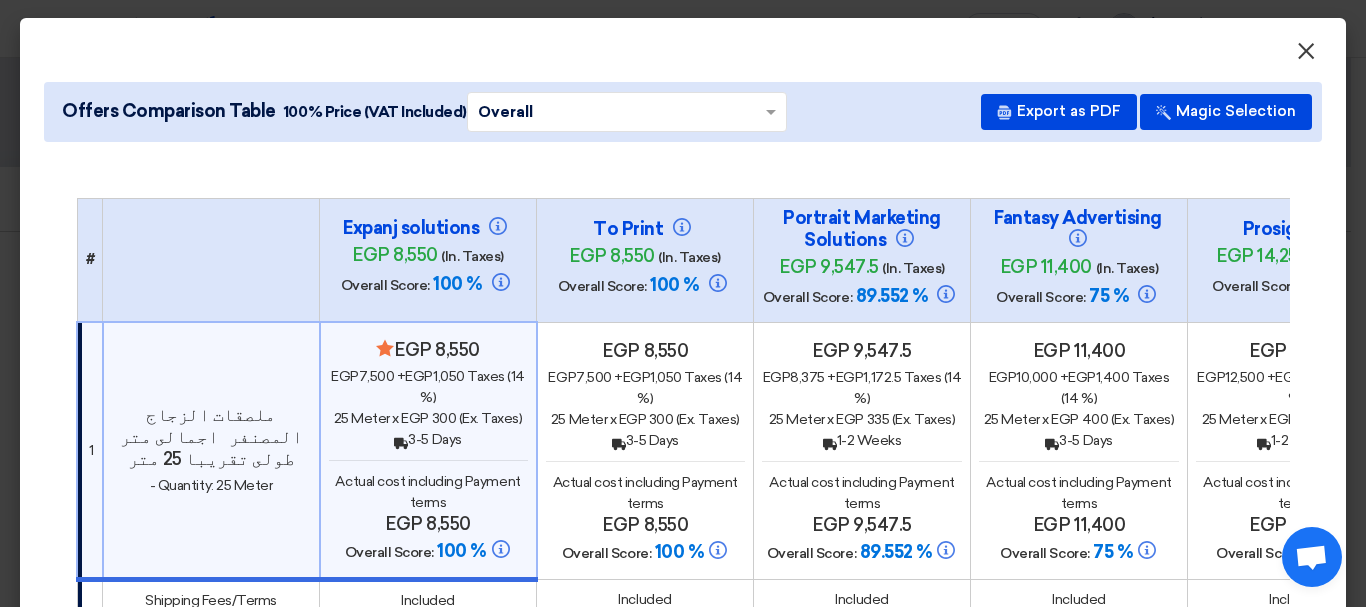 click on "×" 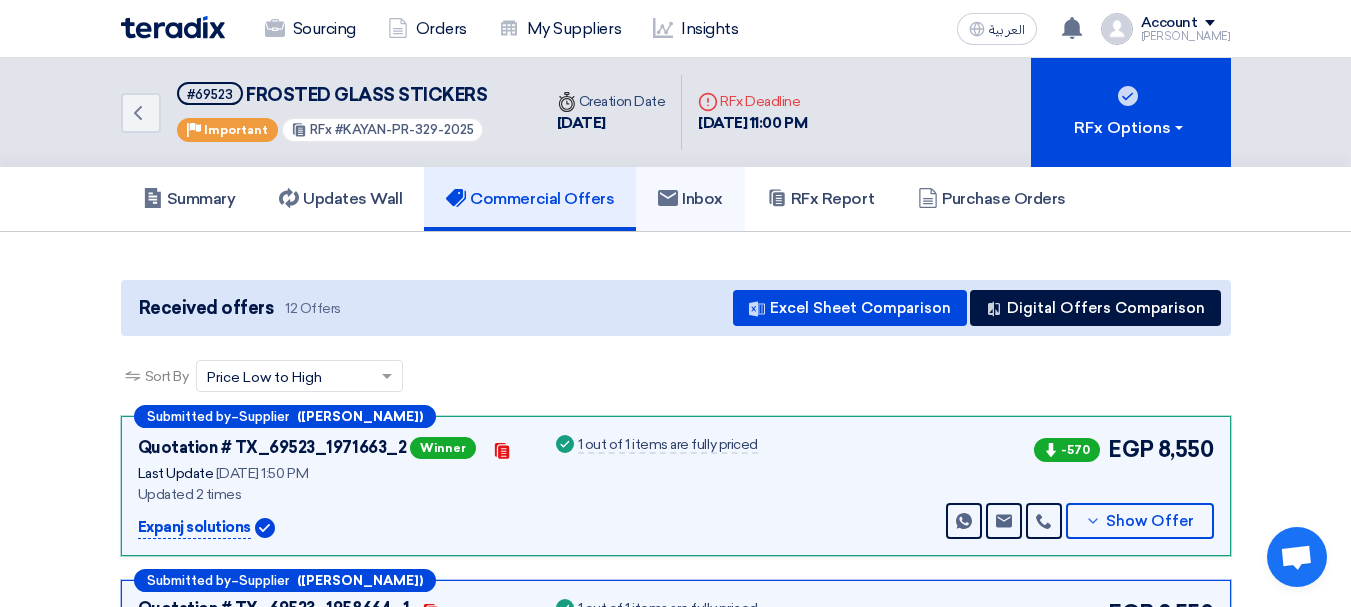 click on "Inbox" 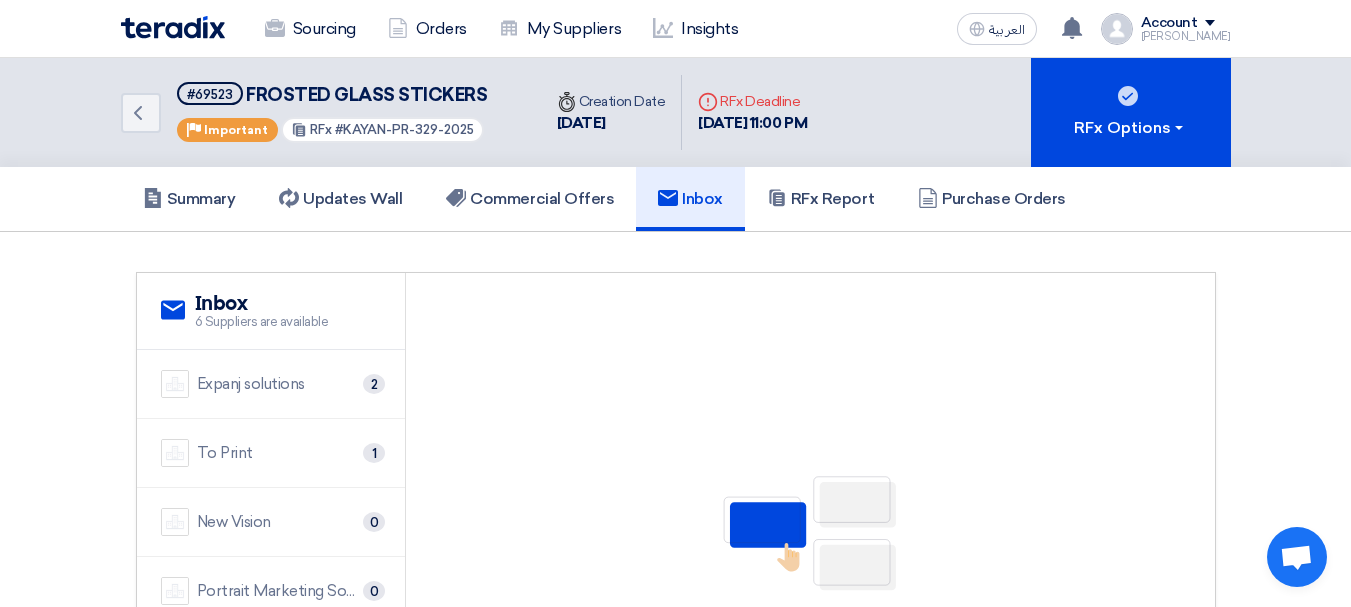 scroll, scrollTop: 200, scrollLeft: 0, axis: vertical 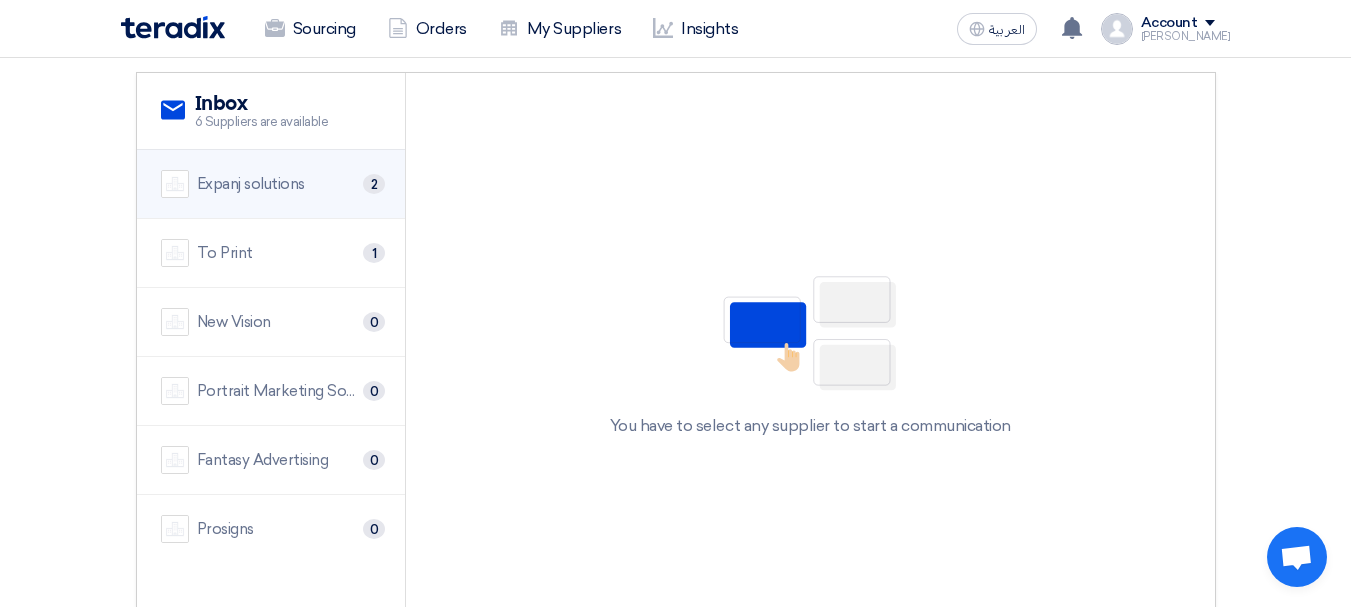 click on "Expanj solutions
2" at bounding box center (271, 184) 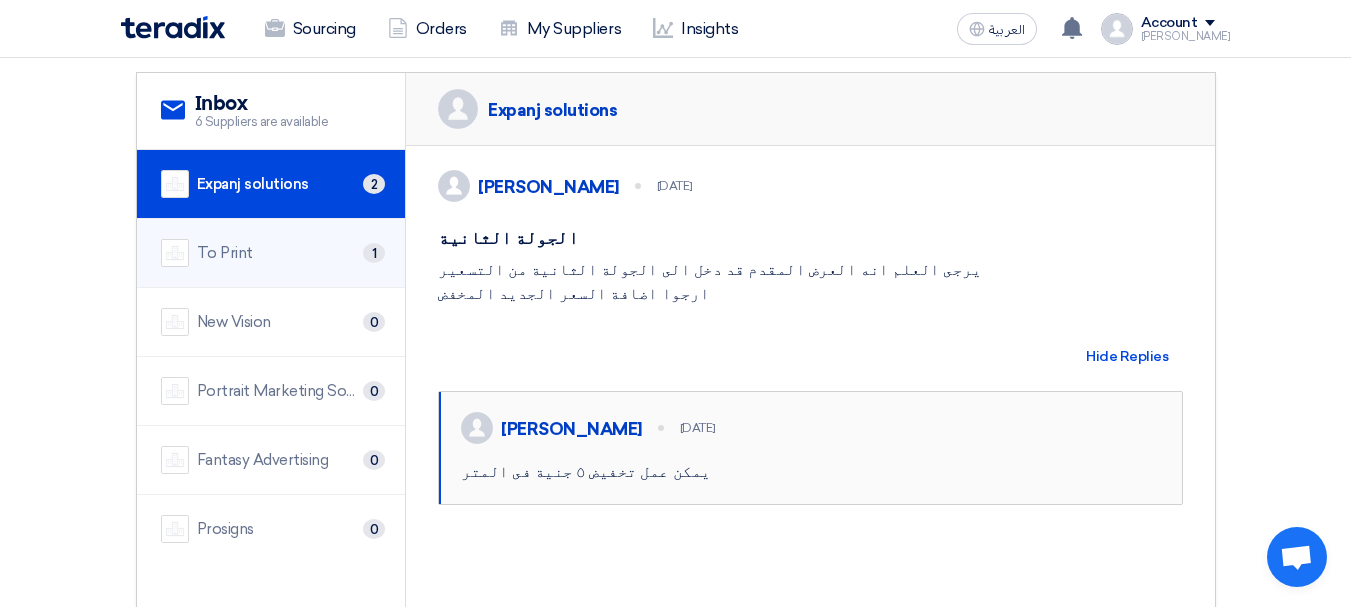 click on "To Print" at bounding box center (225, 253) 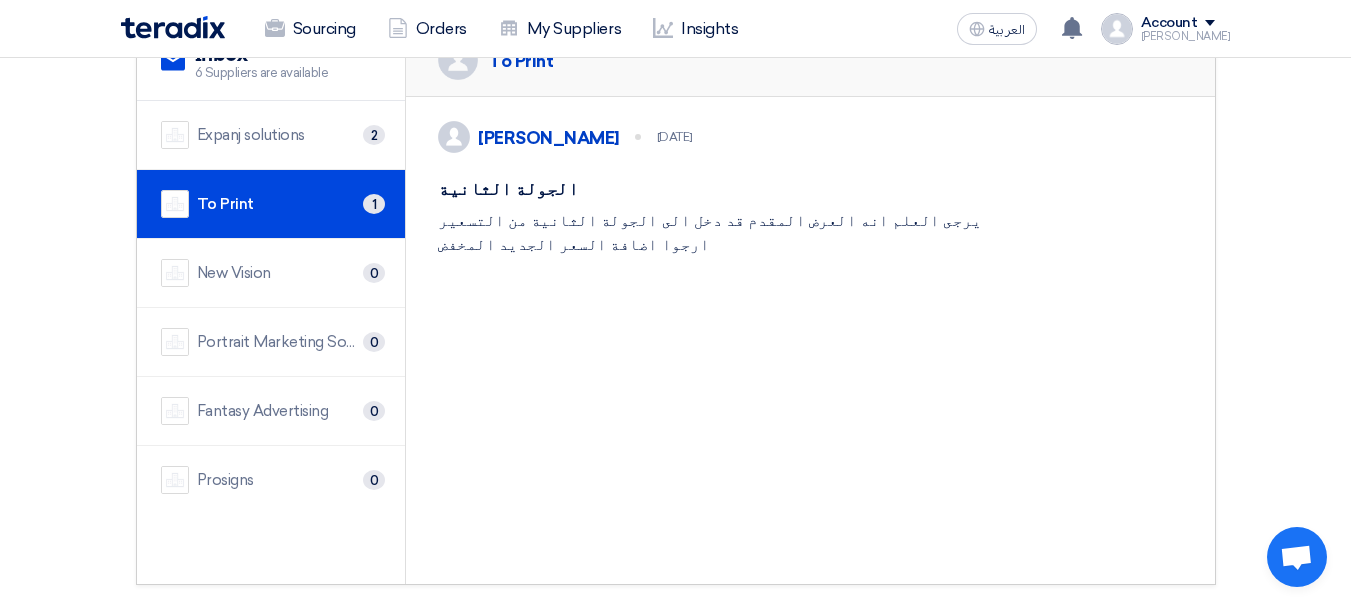 scroll, scrollTop: 200, scrollLeft: 0, axis: vertical 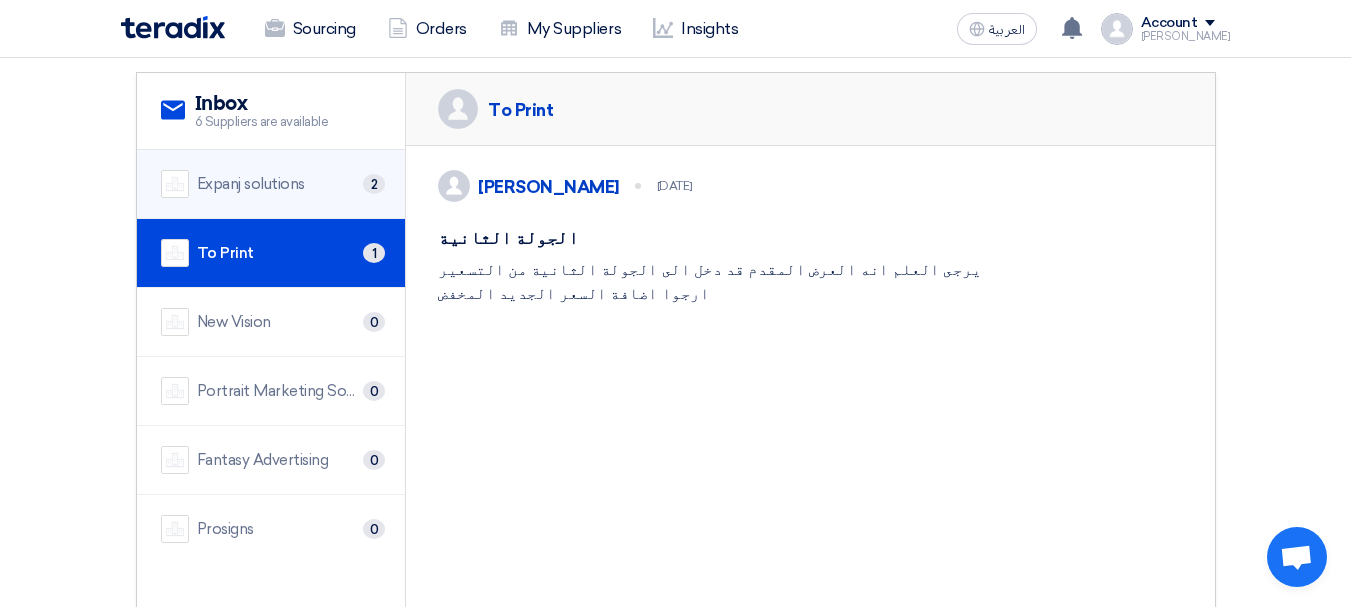 click on "Expanj solutions" at bounding box center (251, 184) 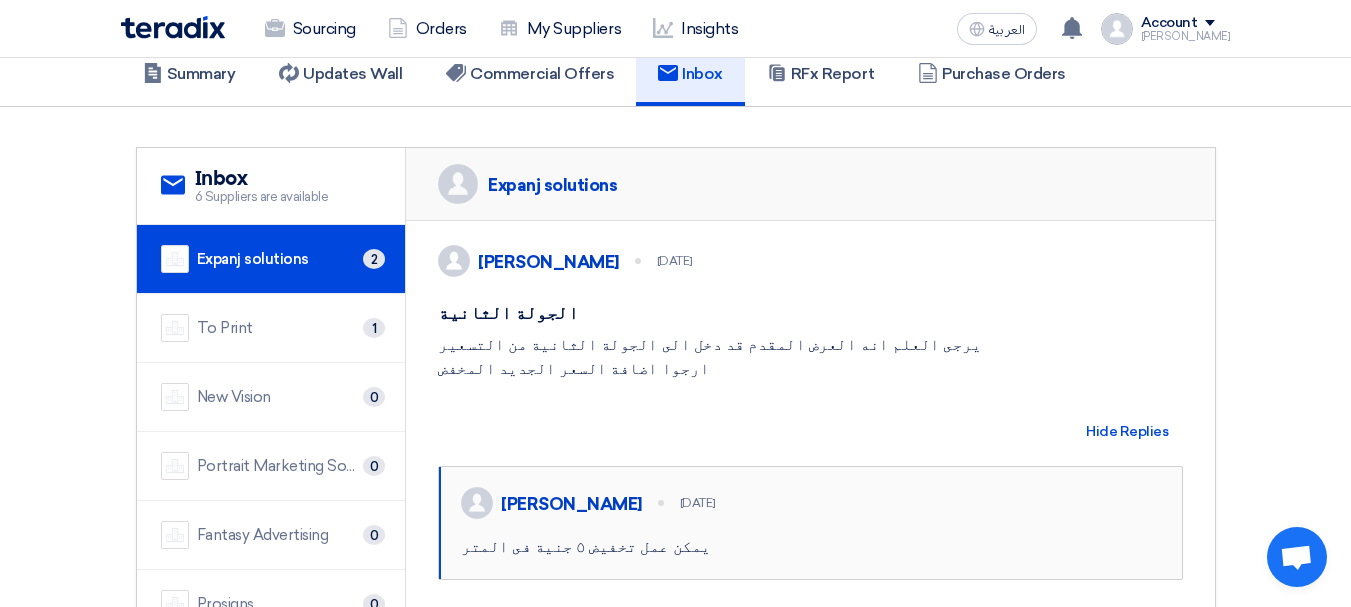 scroll, scrollTop: 200, scrollLeft: 0, axis: vertical 